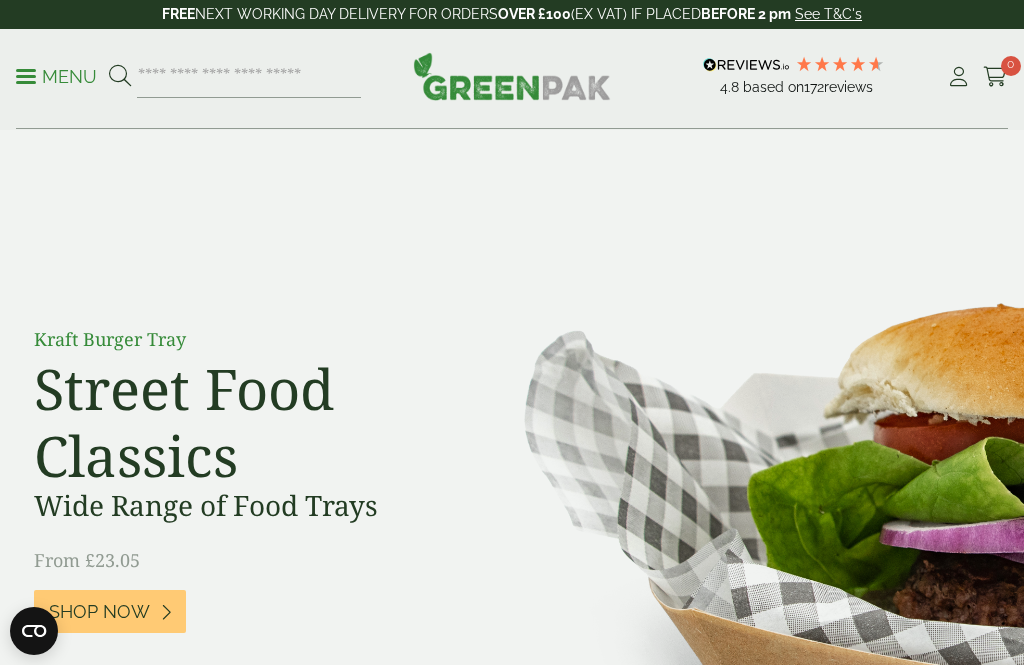 scroll, scrollTop: 0, scrollLeft: 0, axis: both 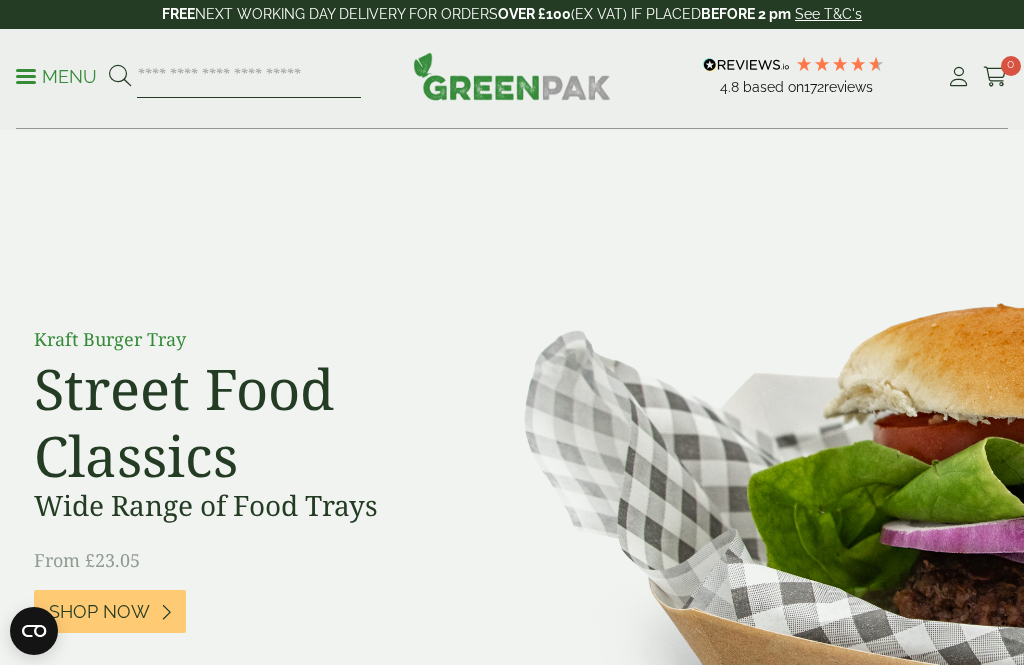 click at bounding box center [249, 77] 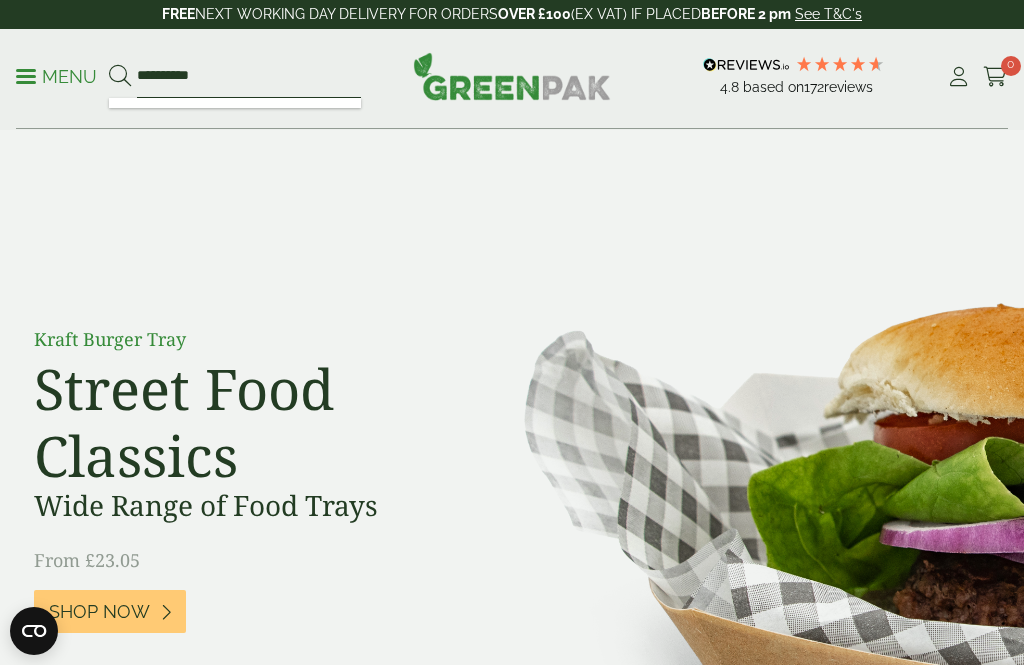 type on "**********" 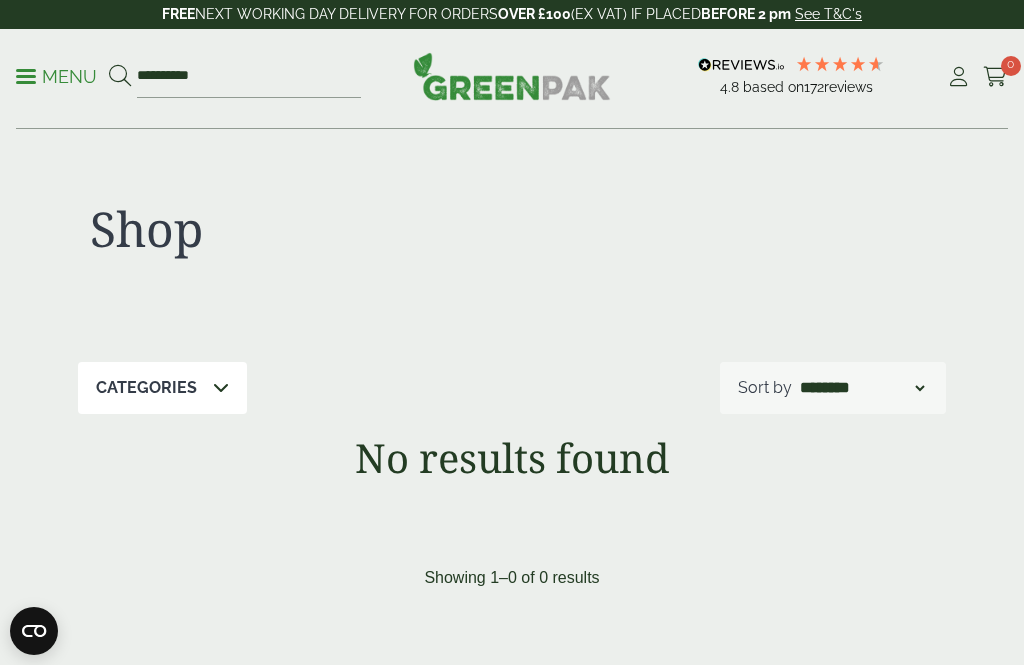 scroll, scrollTop: 8, scrollLeft: 0, axis: vertical 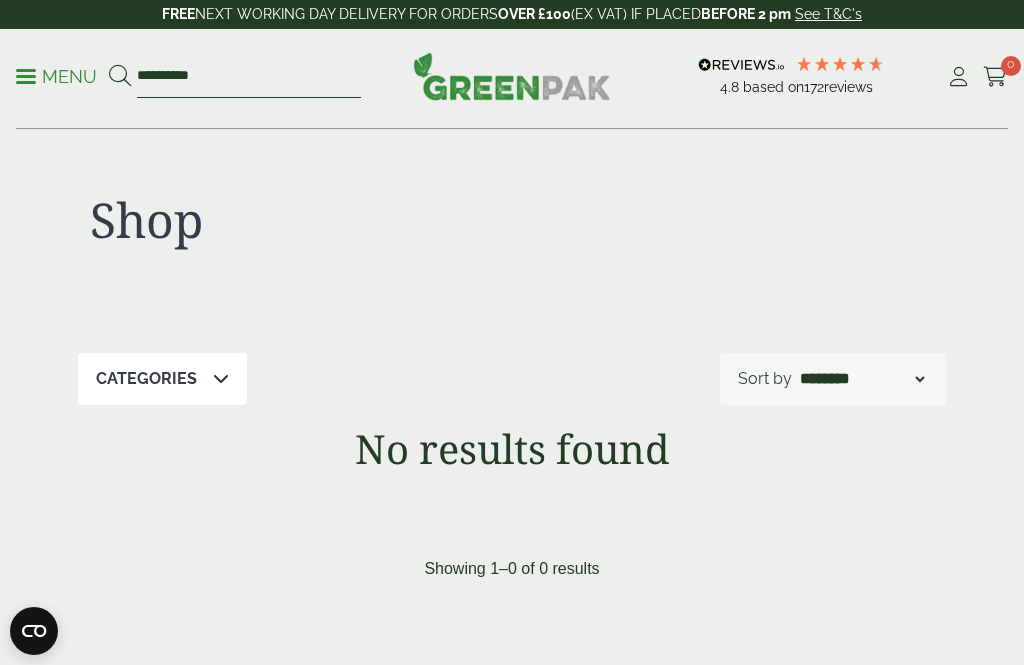 click on "**********" at bounding box center [249, 77] 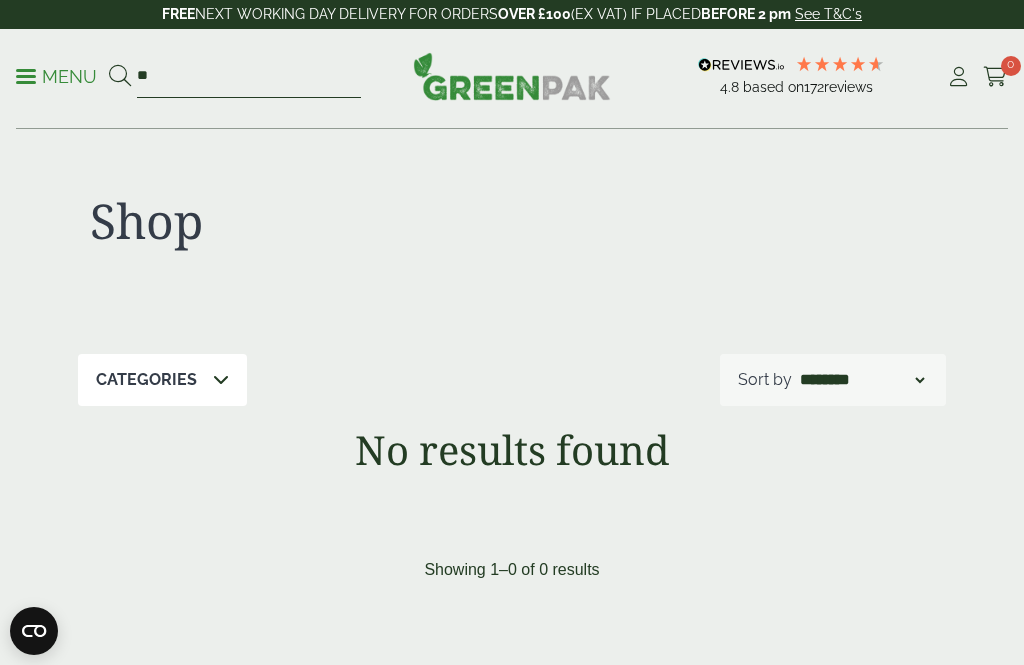 type on "*" 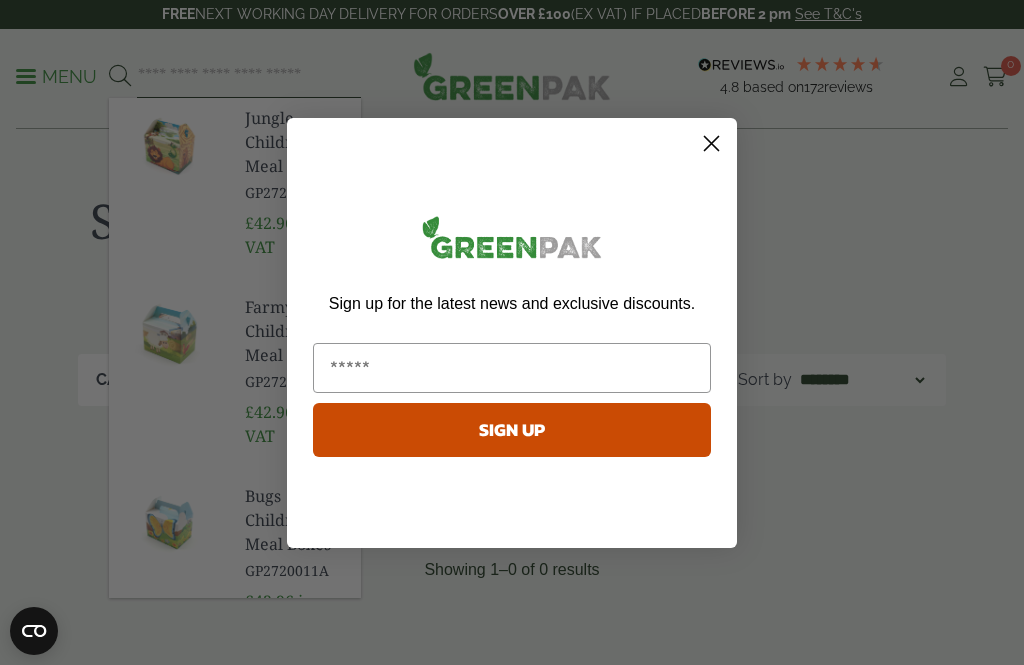 type 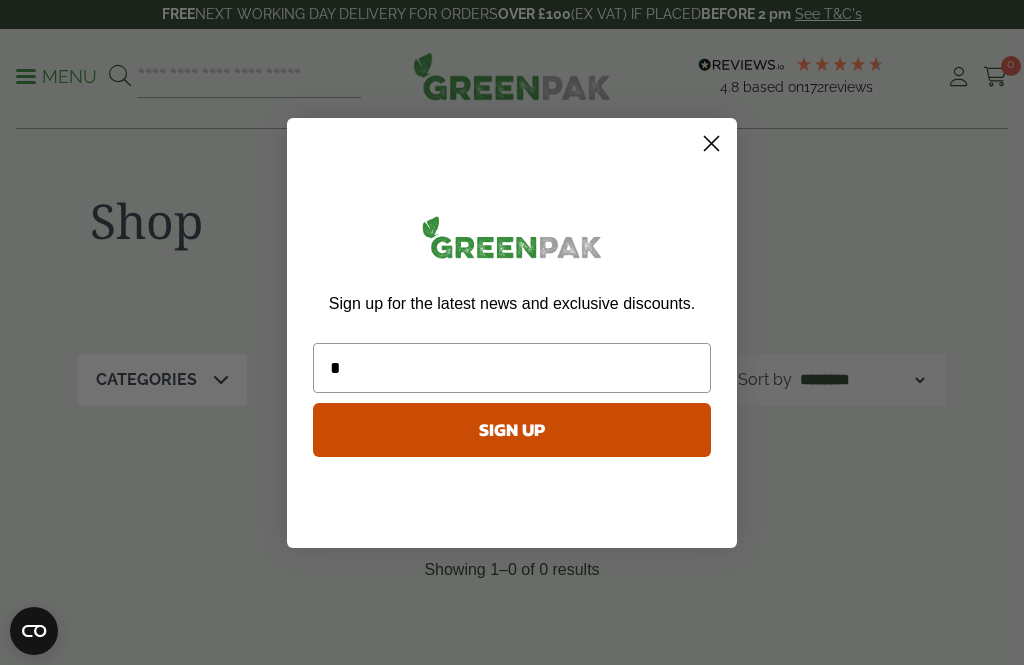 scroll, scrollTop: 0, scrollLeft: 0, axis: both 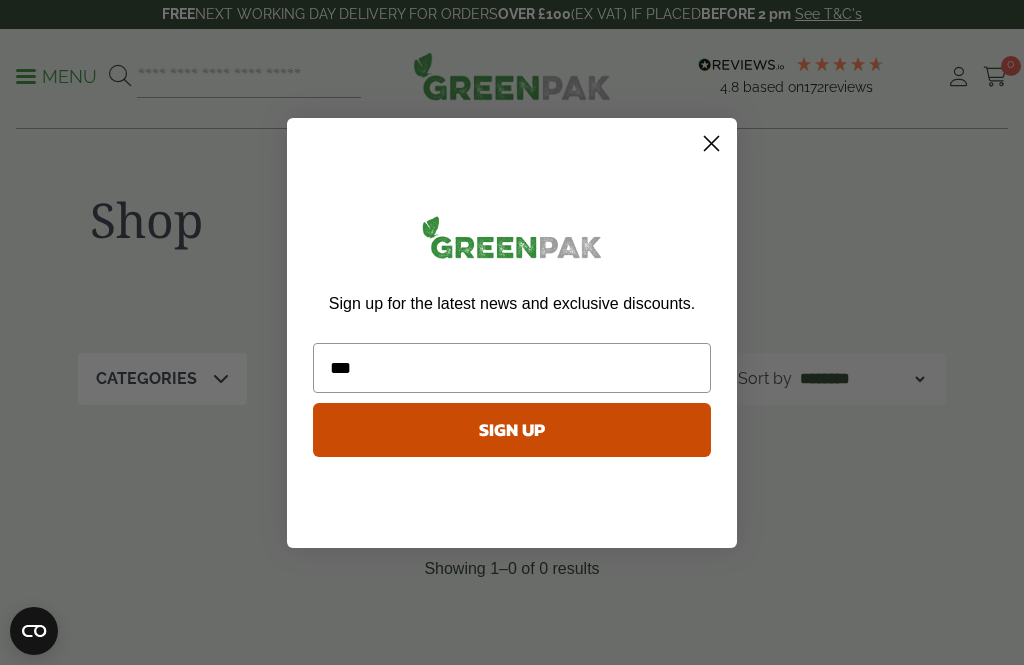 click on "***" at bounding box center (512, 368) 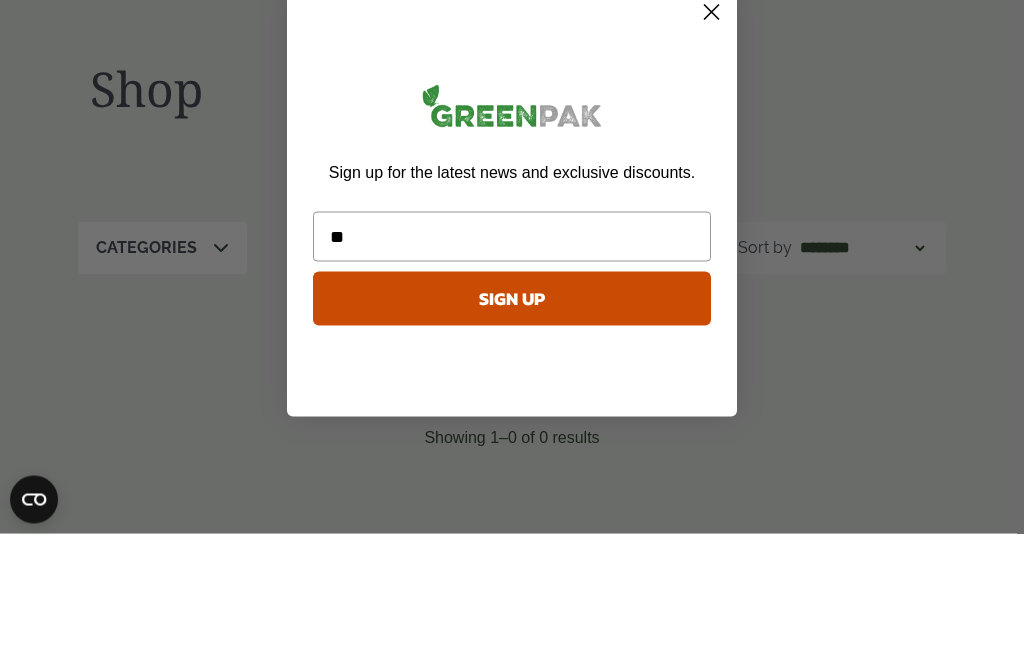 type on "*" 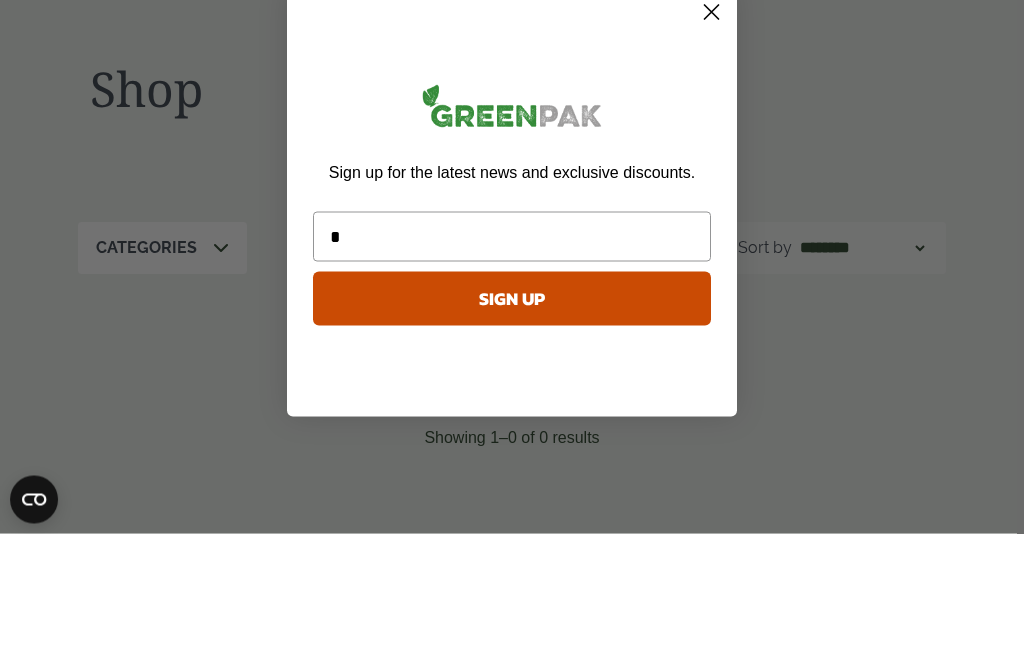 type 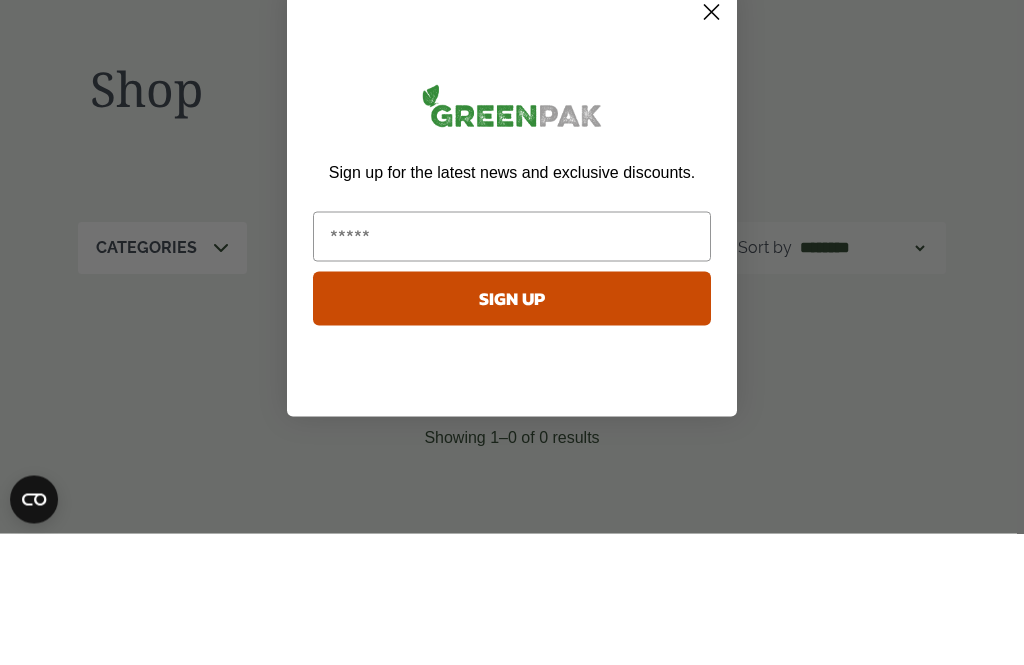 scroll, scrollTop: 140, scrollLeft: 0, axis: vertical 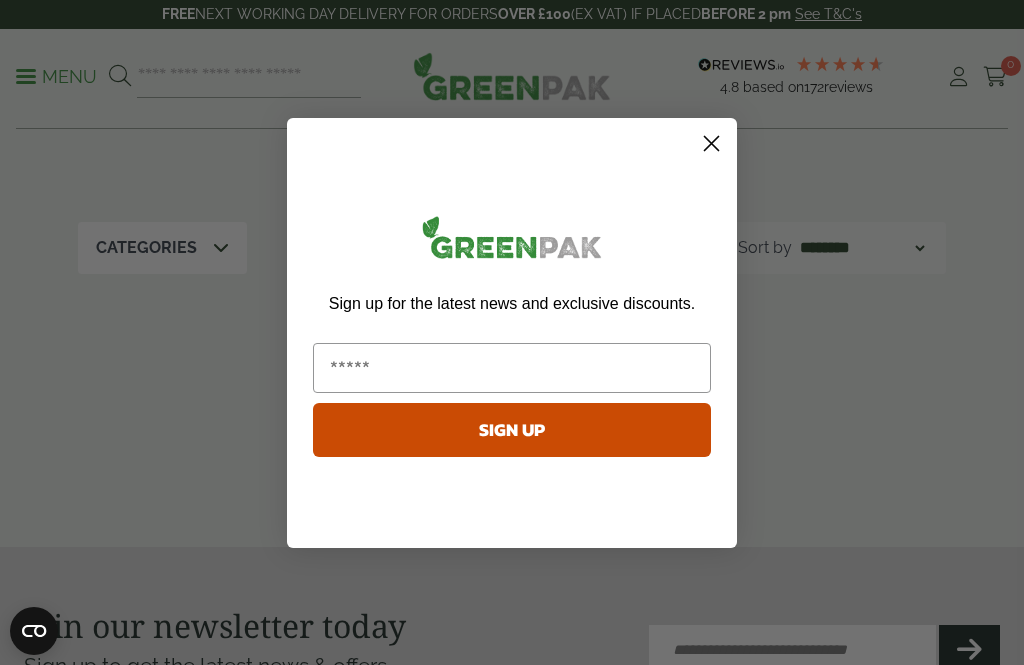 click 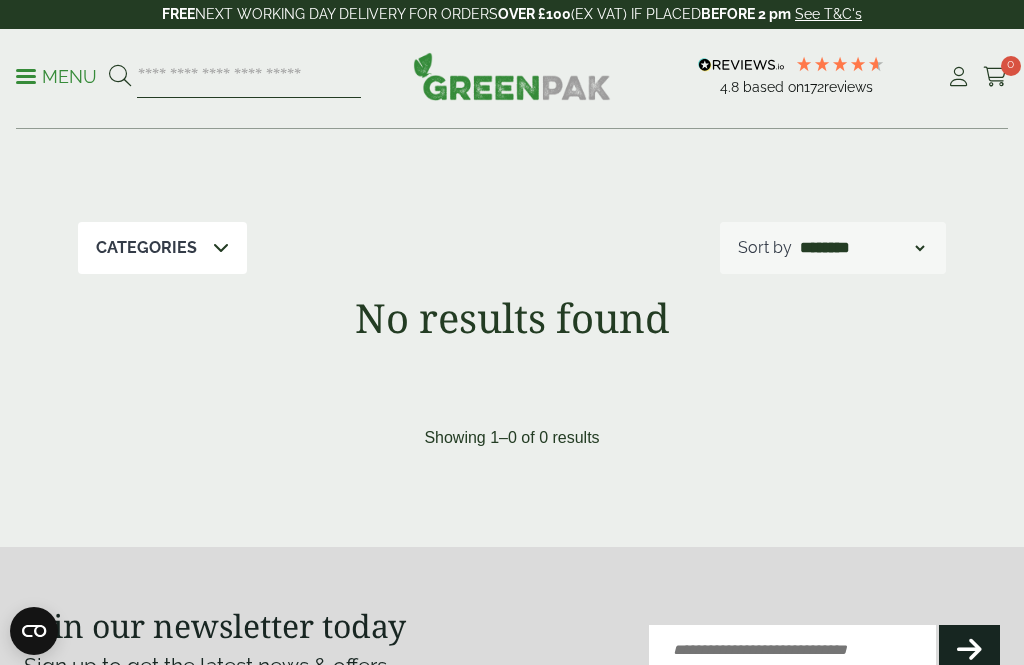 click at bounding box center (249, 77) 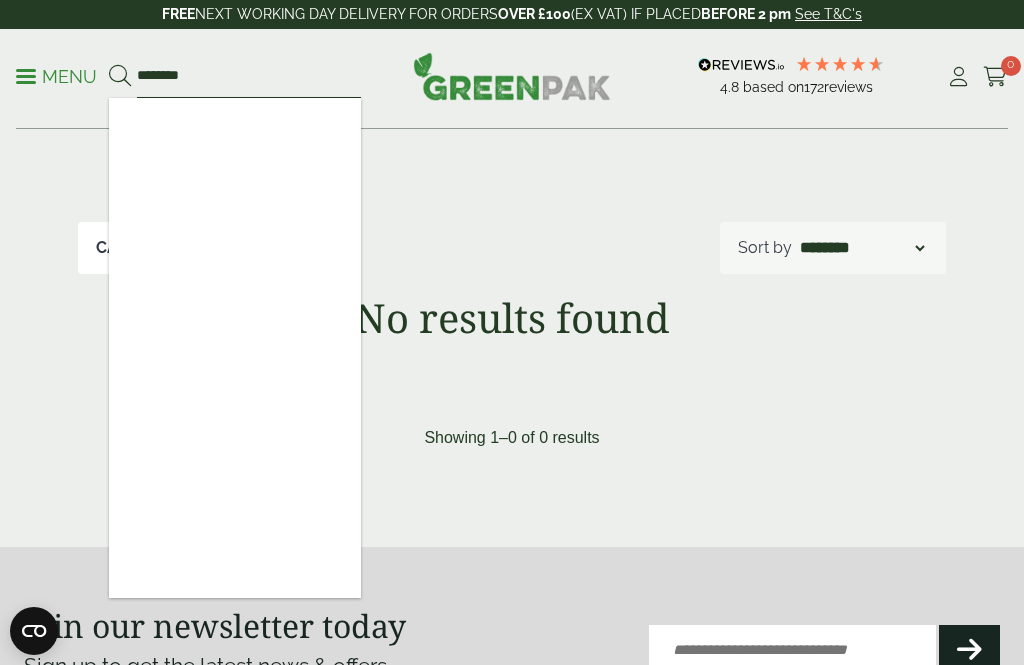 type on "********" 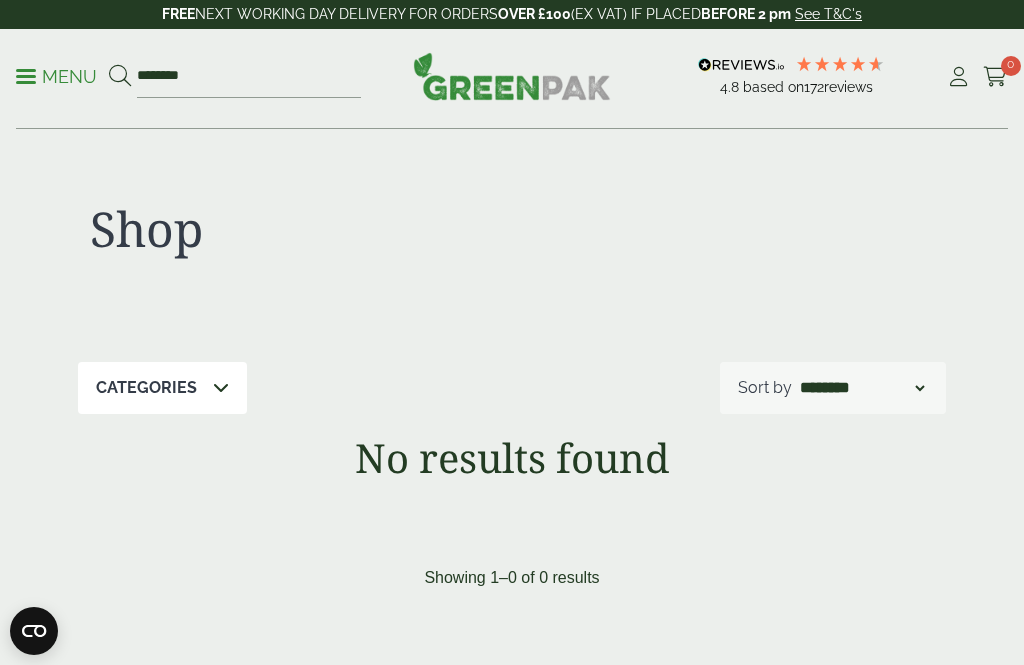 scroll, scrollTop: 189, scrollLeft: 0, axis: vertical 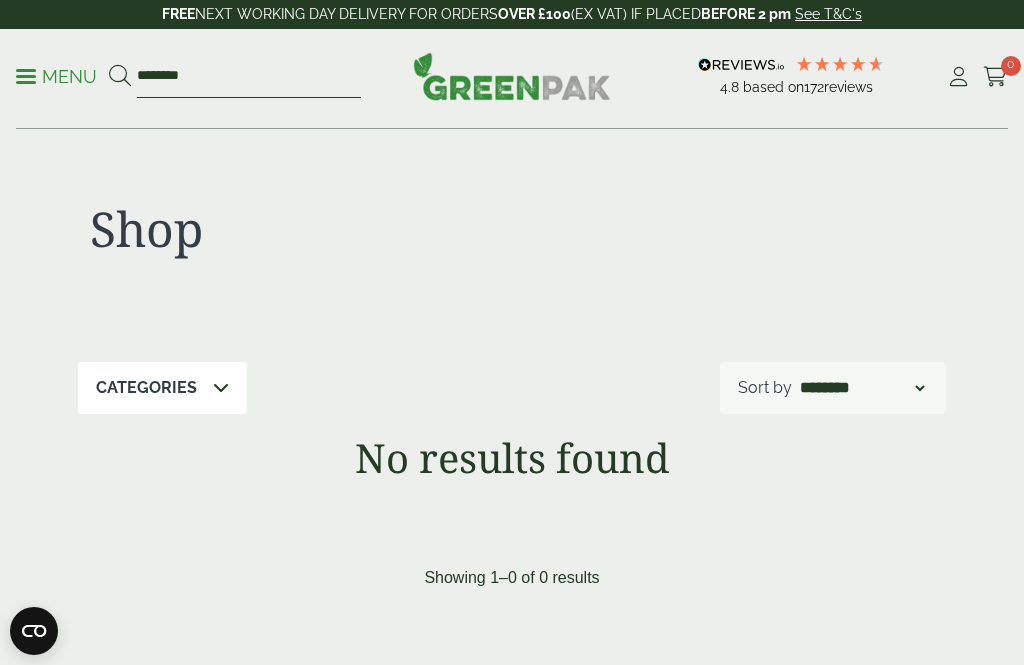click on "********" at bounding box center (249, 77) 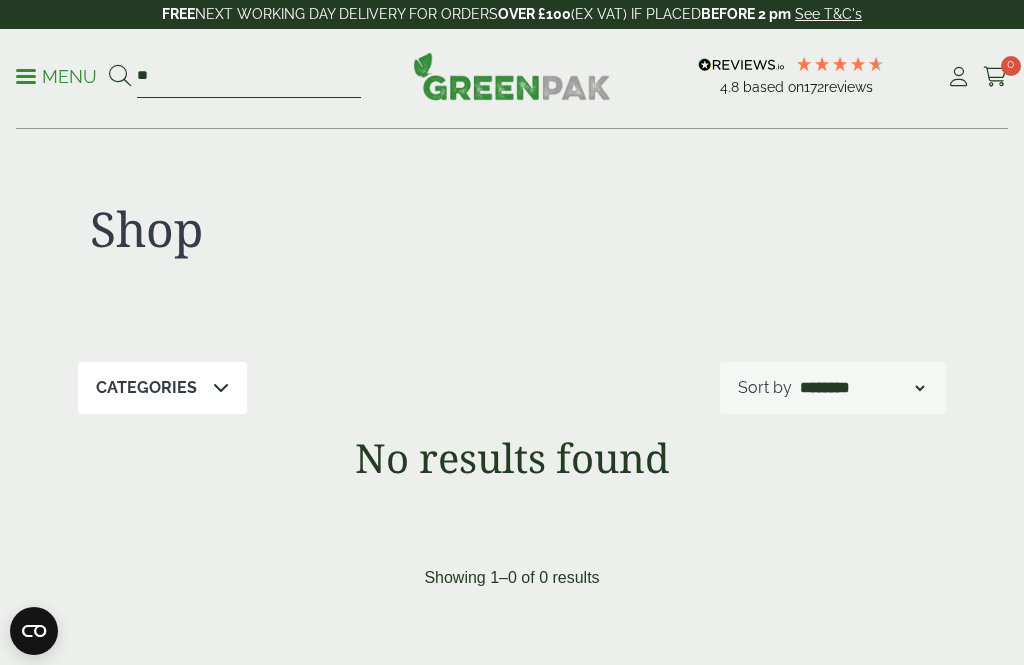 type on "*" 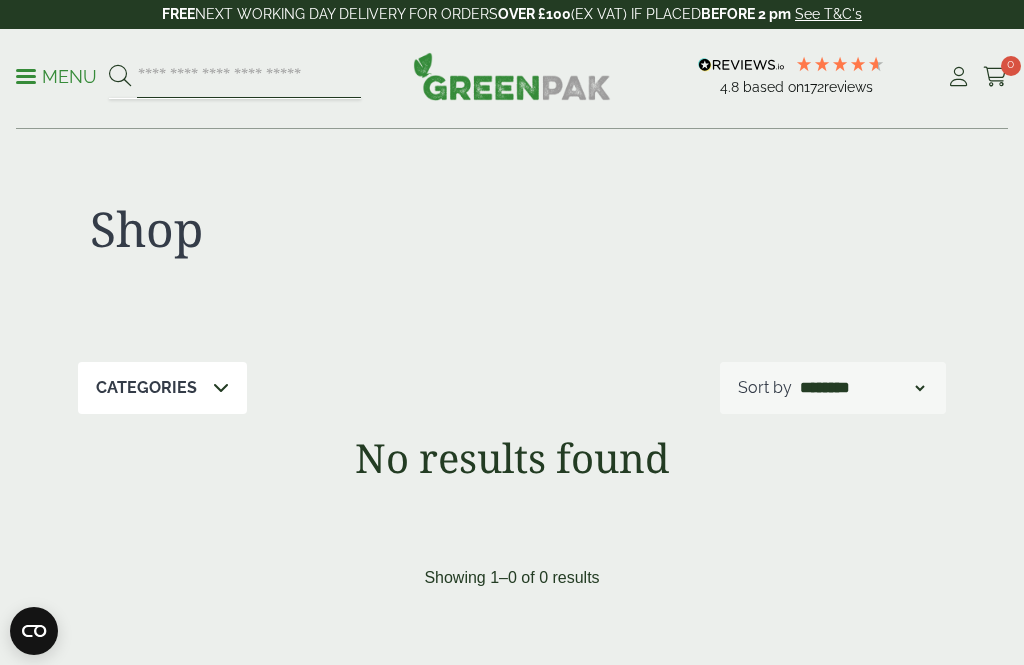 type 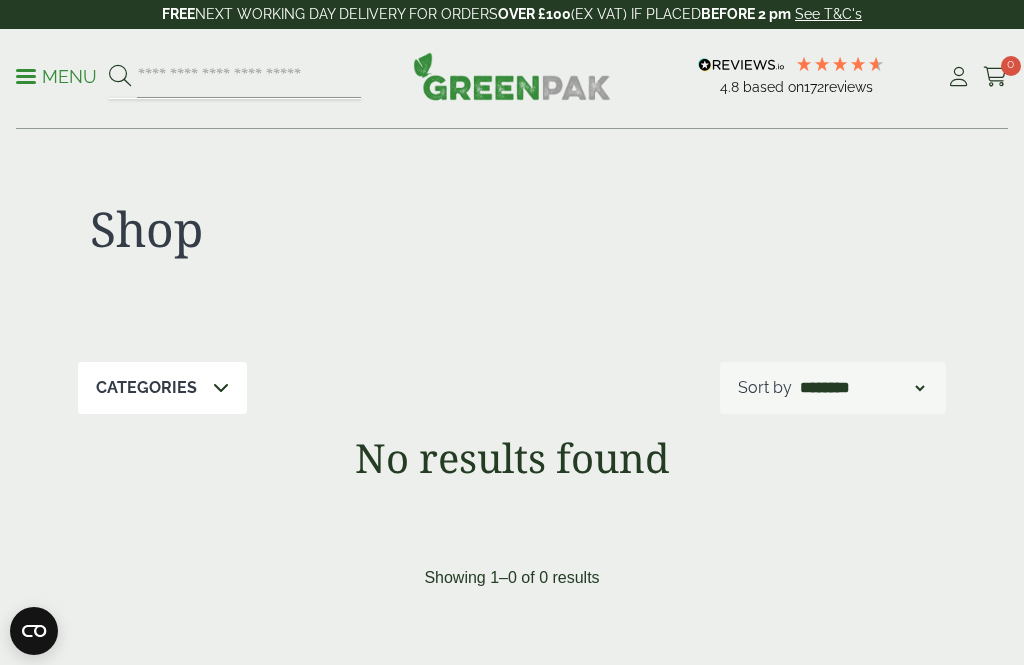 click on "Menu" at bounding box center [56, 75] 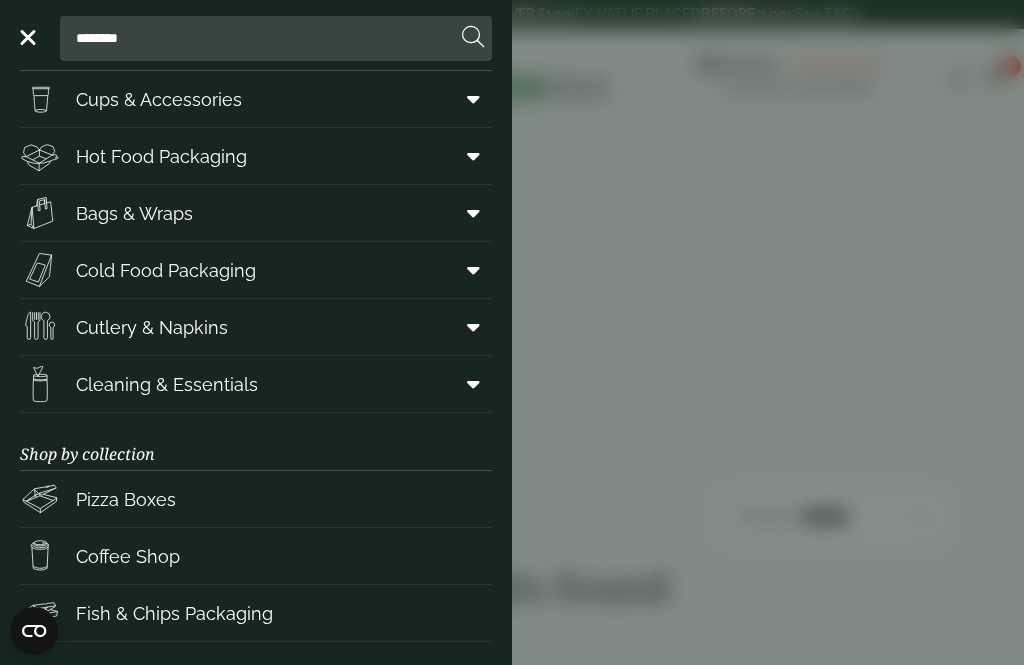 scroll, scrollTop: 59, scrollLeft: 0, axis: vertical 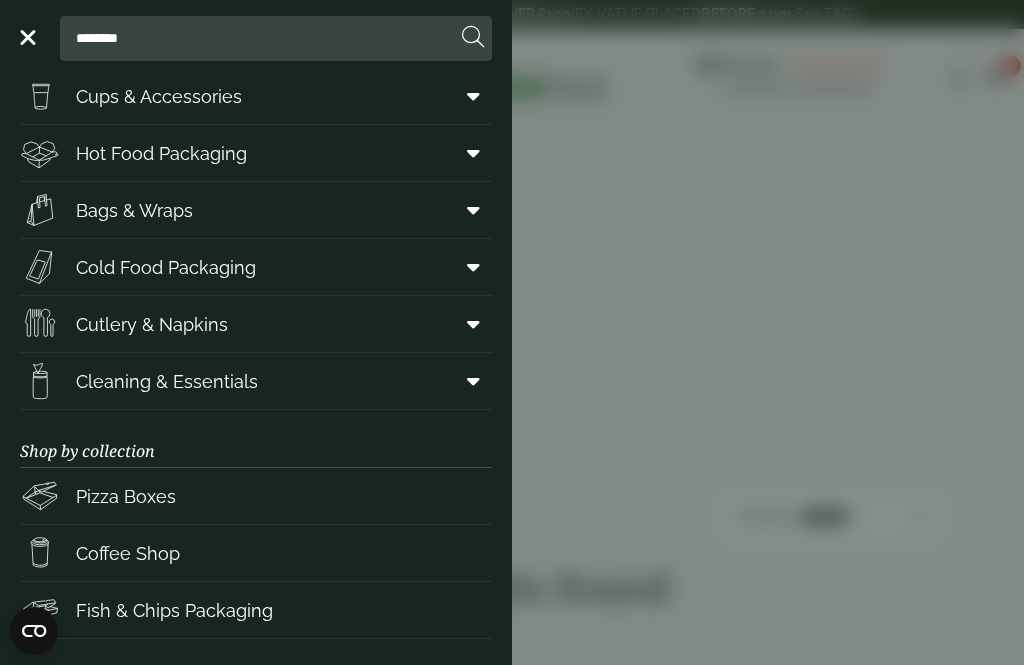 click on "Cleaning & Essentials" at bounding box center [167, 381] 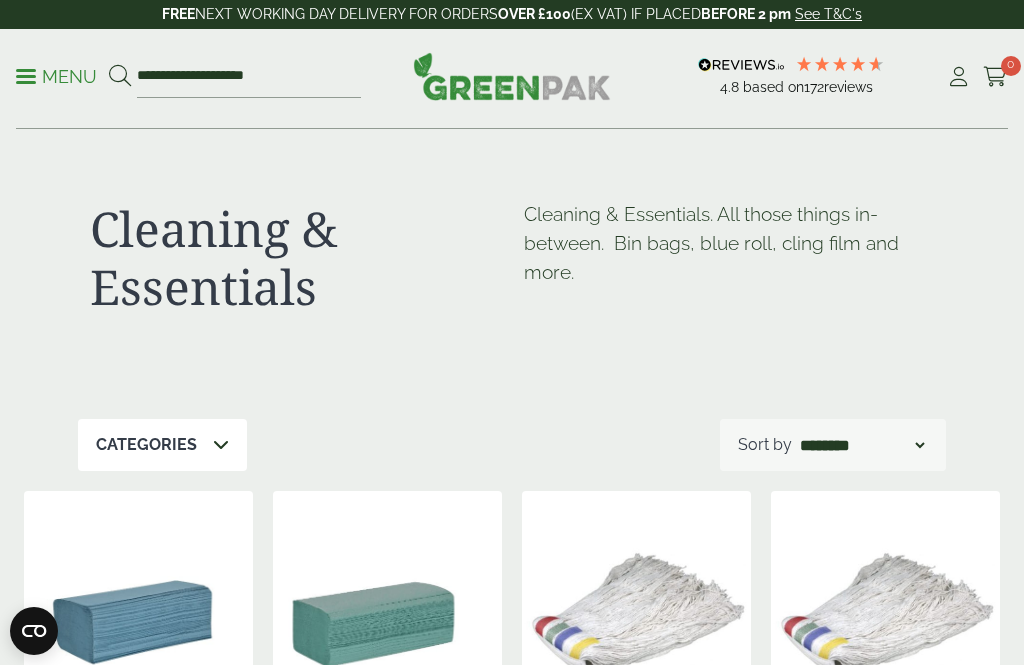 scroll, scrollTop: 259, scrollLeft: 0, axis: vertical 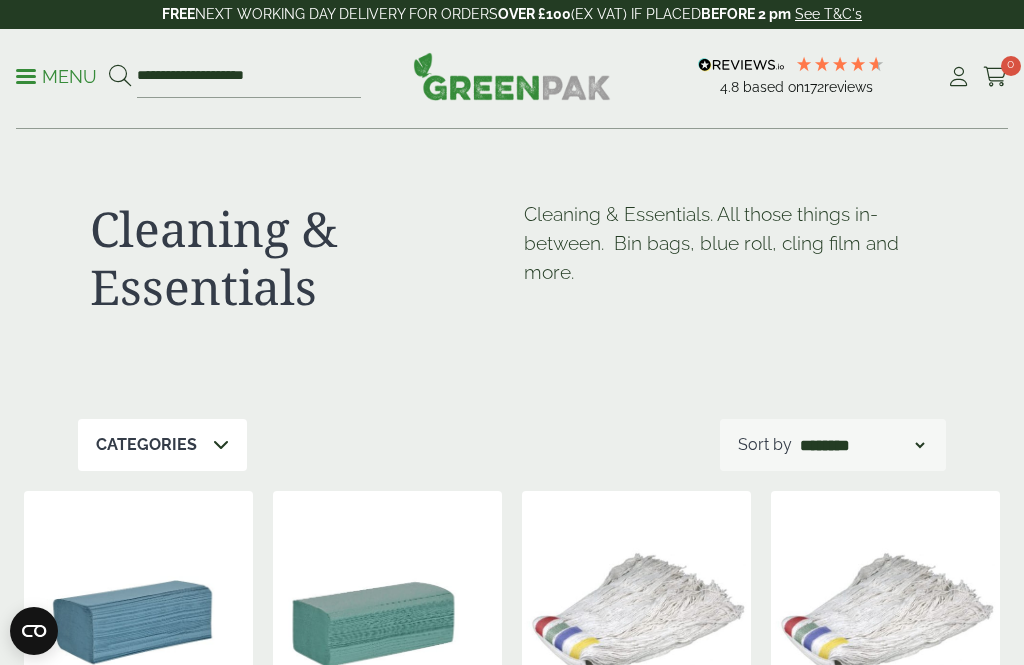 click at bounding box center [512, 76] 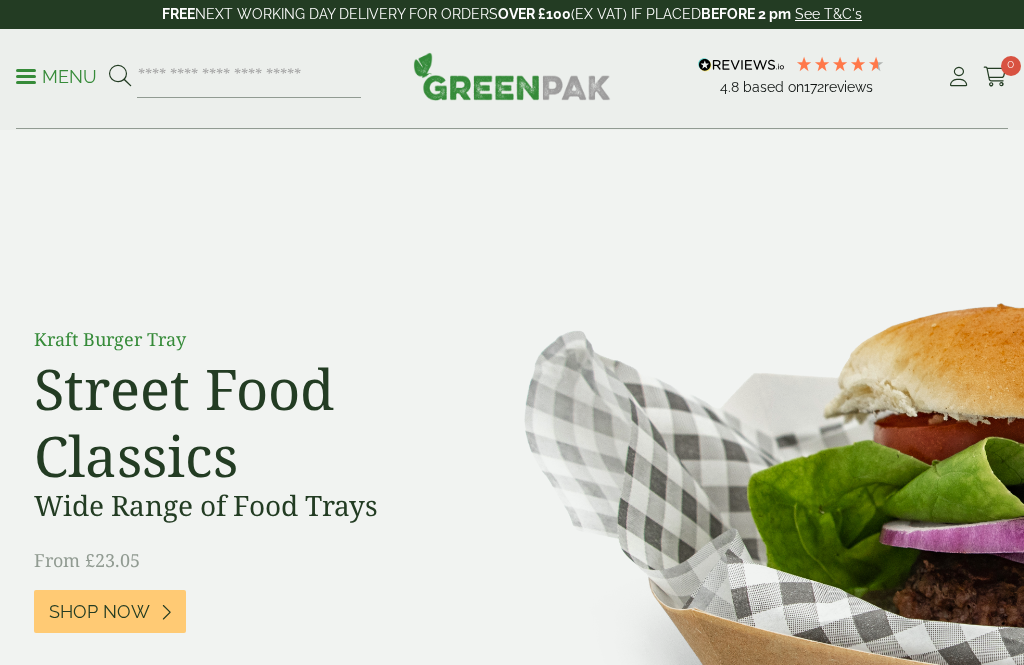 scroll, scrollTop: 0, scrollLeft: 0, axis: both 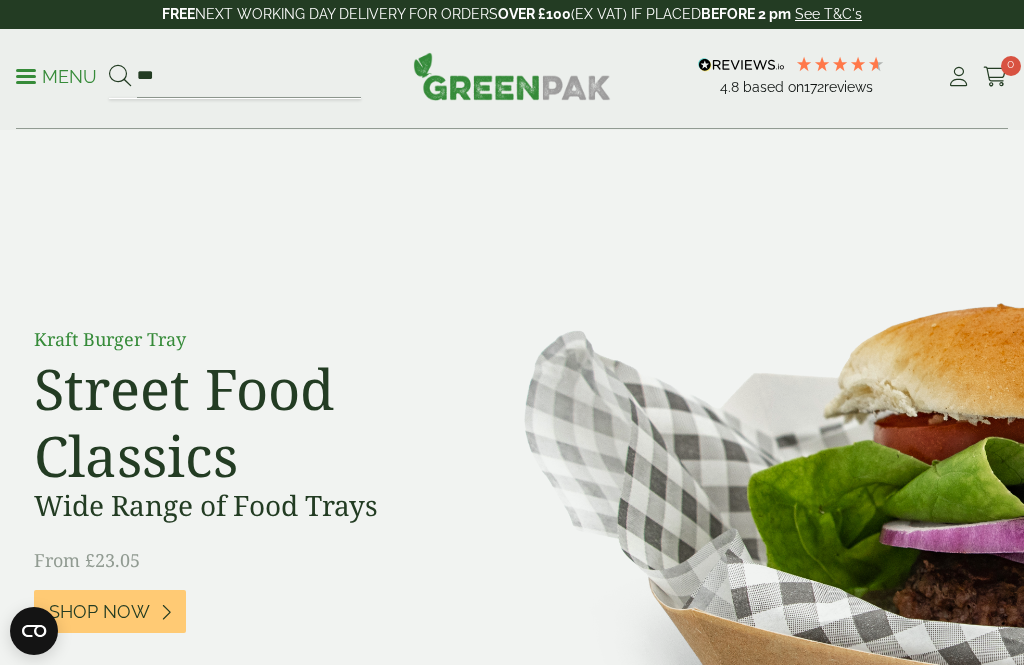 type on "***" 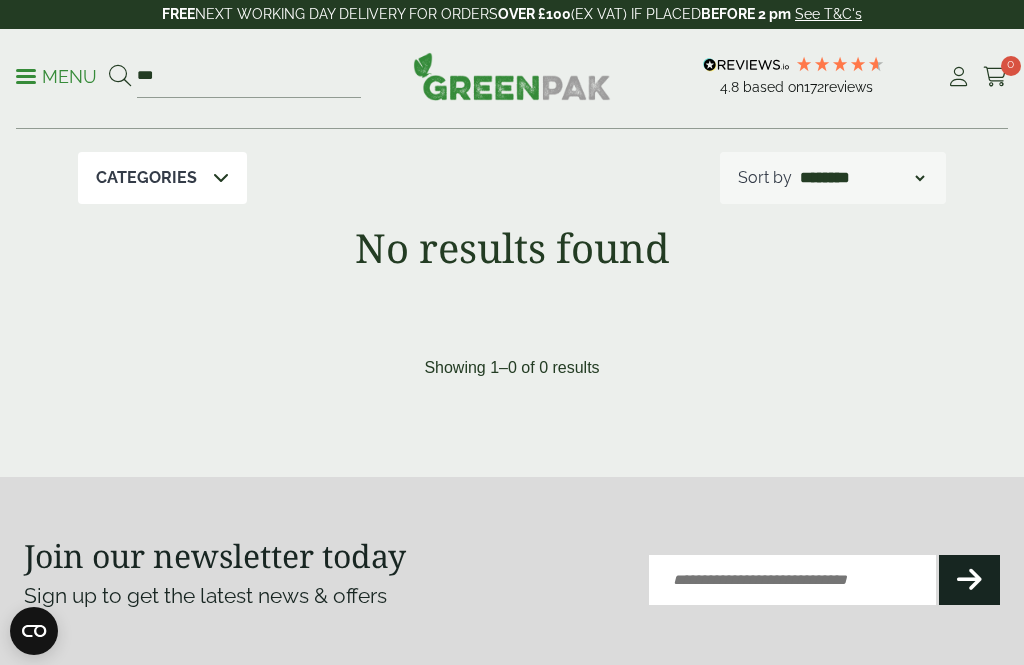 scroll, scrollTop: 0, scrollLeft: 0, axis: both 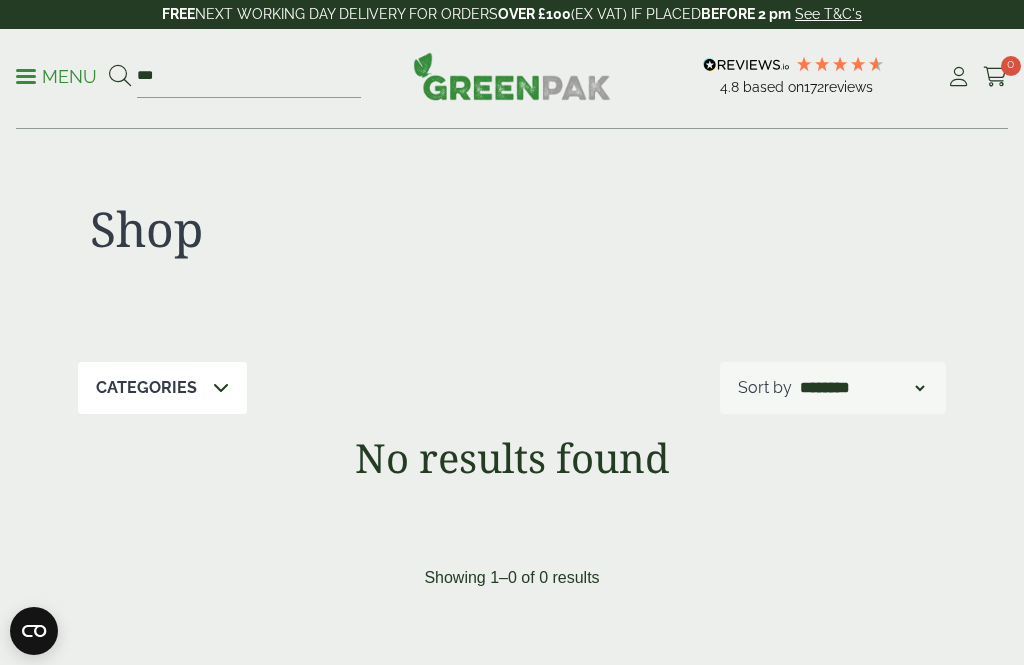 click on "Menu" at bounding box center (56, 77) 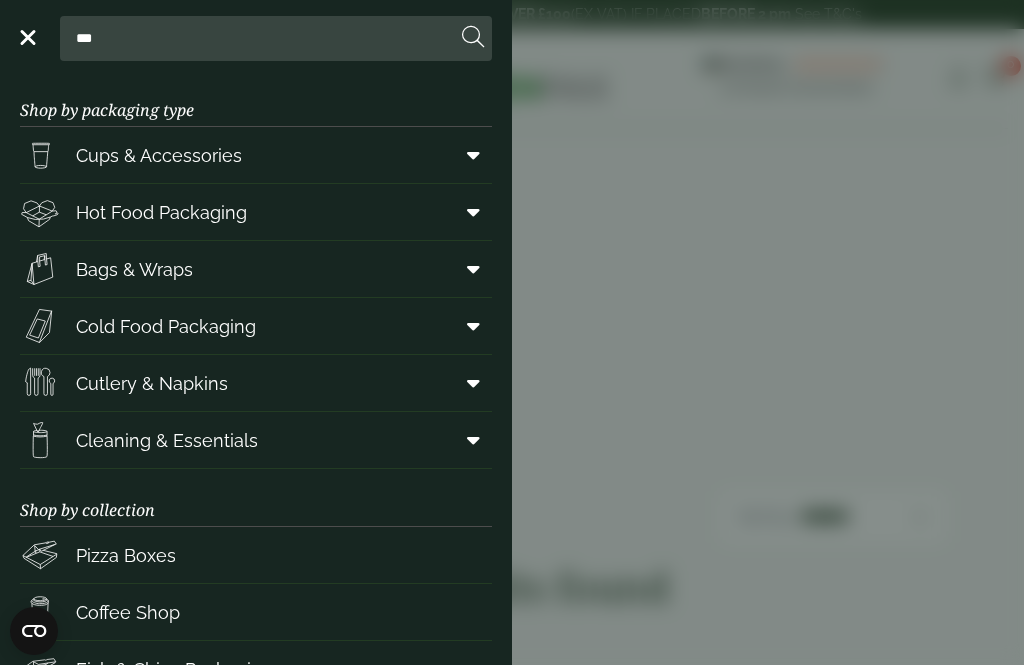 click at bounding box center (473, 440) 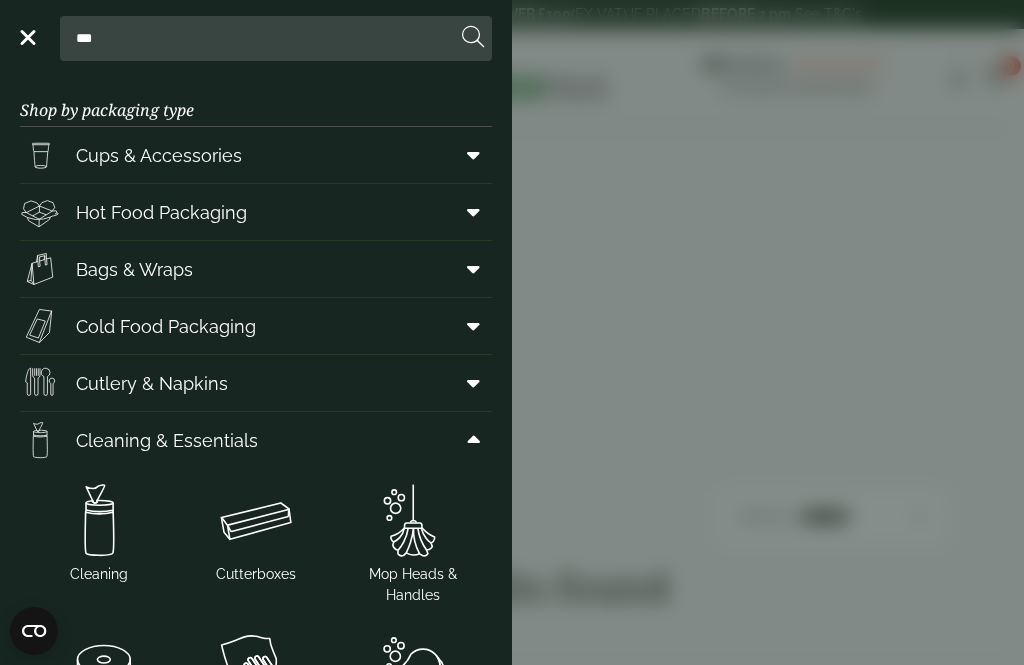 scroll, scrollTop: 0, scrollLeft: 0, axis: both 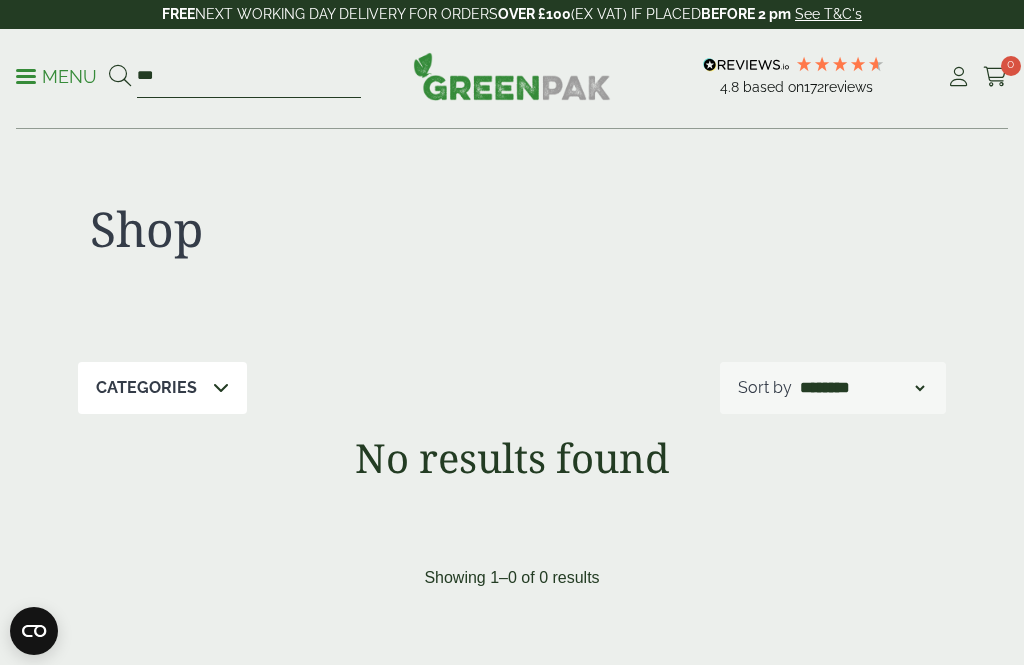 click on "***" at bounding box center [249, 77] 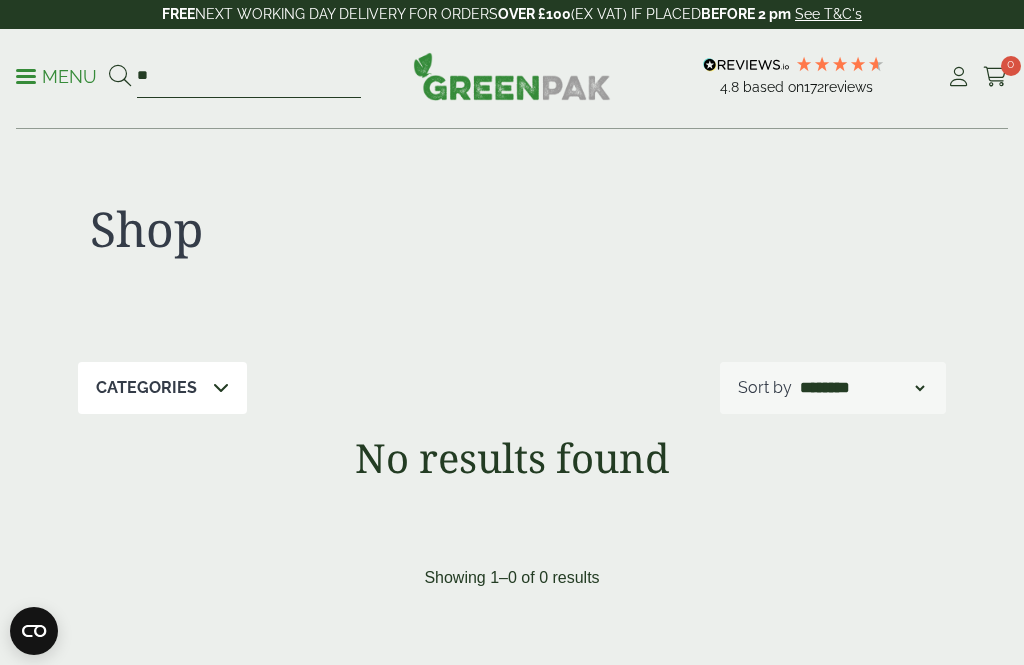 type on "*" 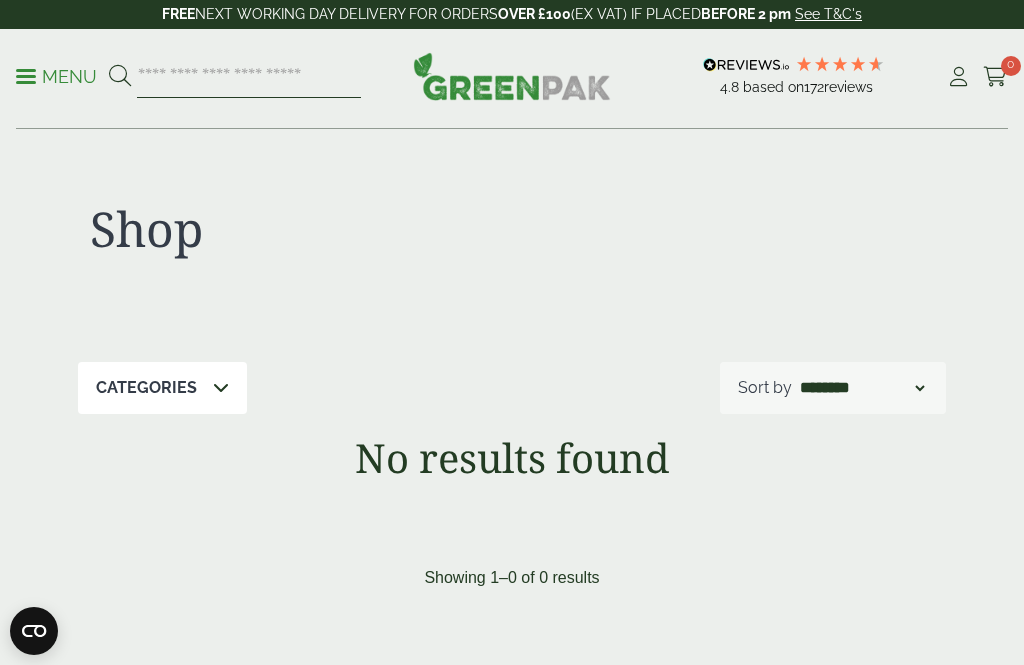 type 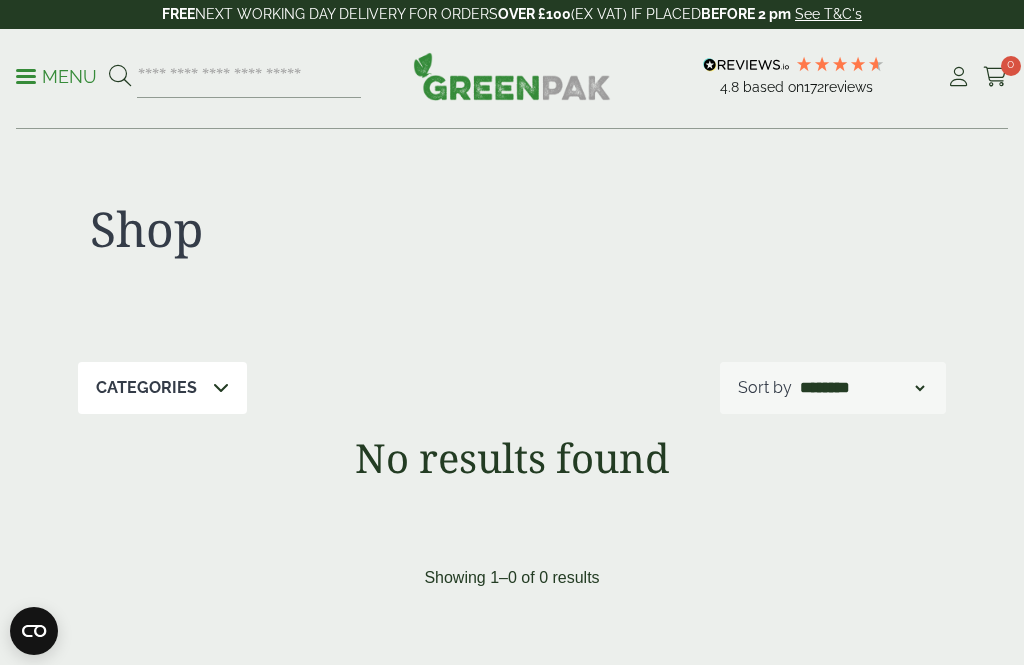 click at bounding box center (26, 76) 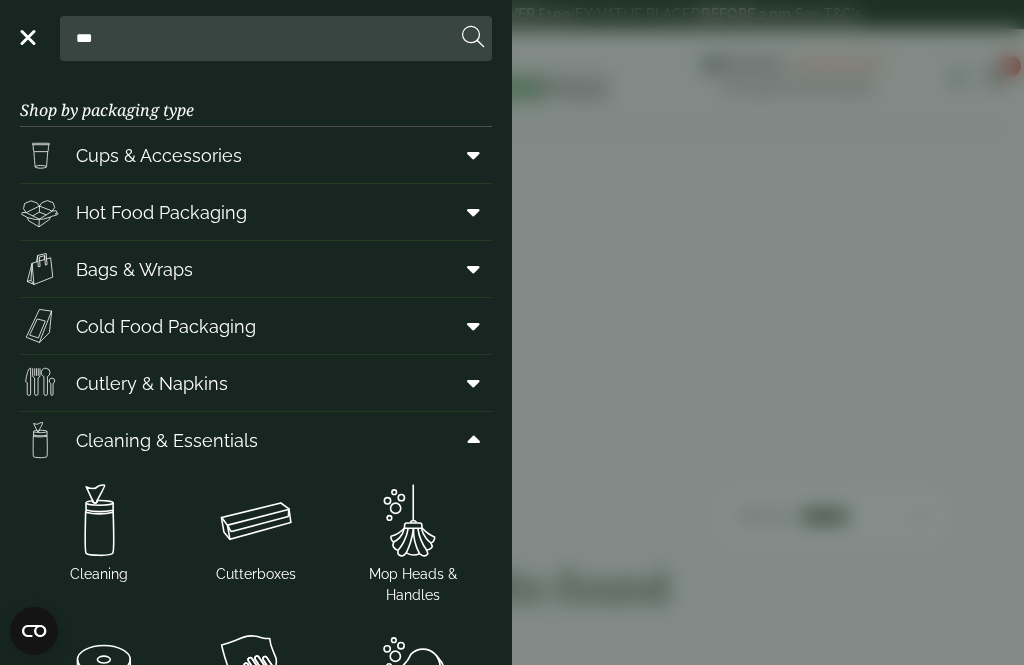 click at bounding box center (473, 269) 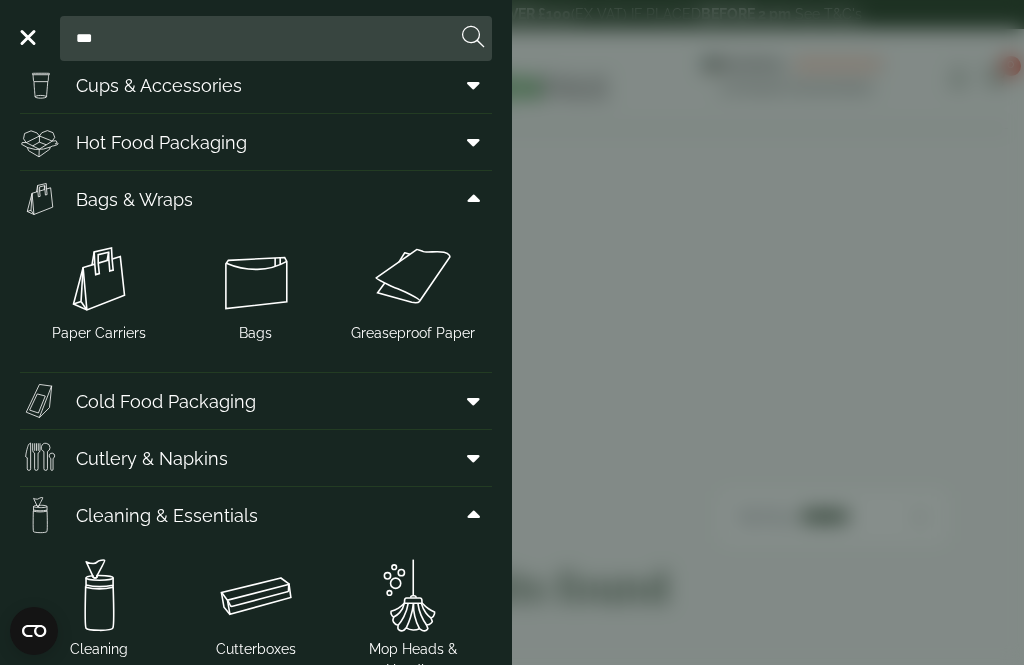 scroll, scrollTop: 70, scrollLeft: 0, axis: vertical 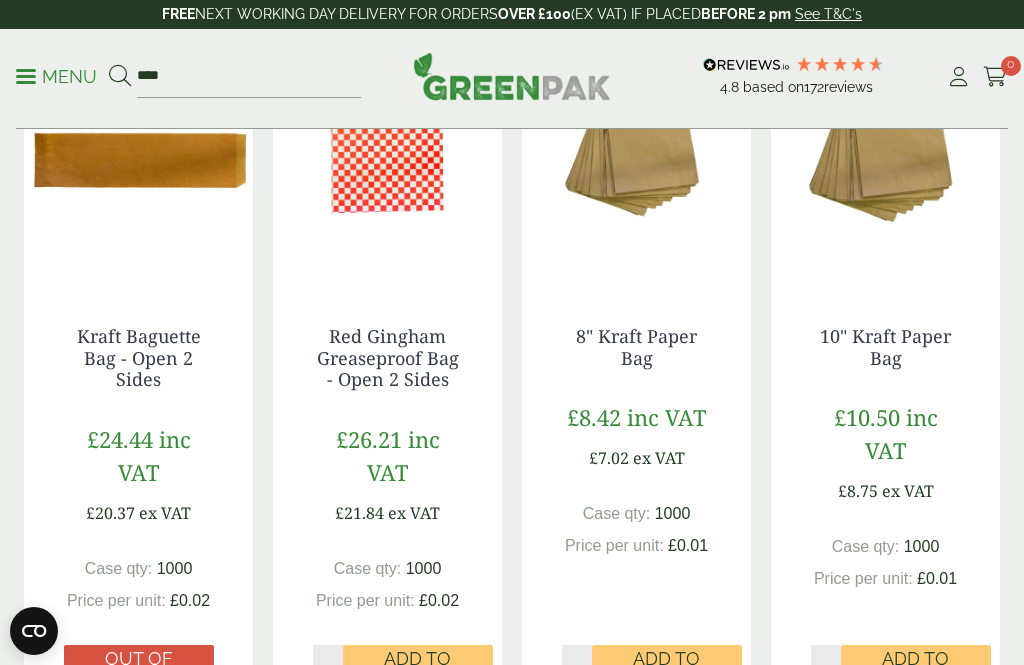click on "Add to Basket" at bounding box center (667, 669) 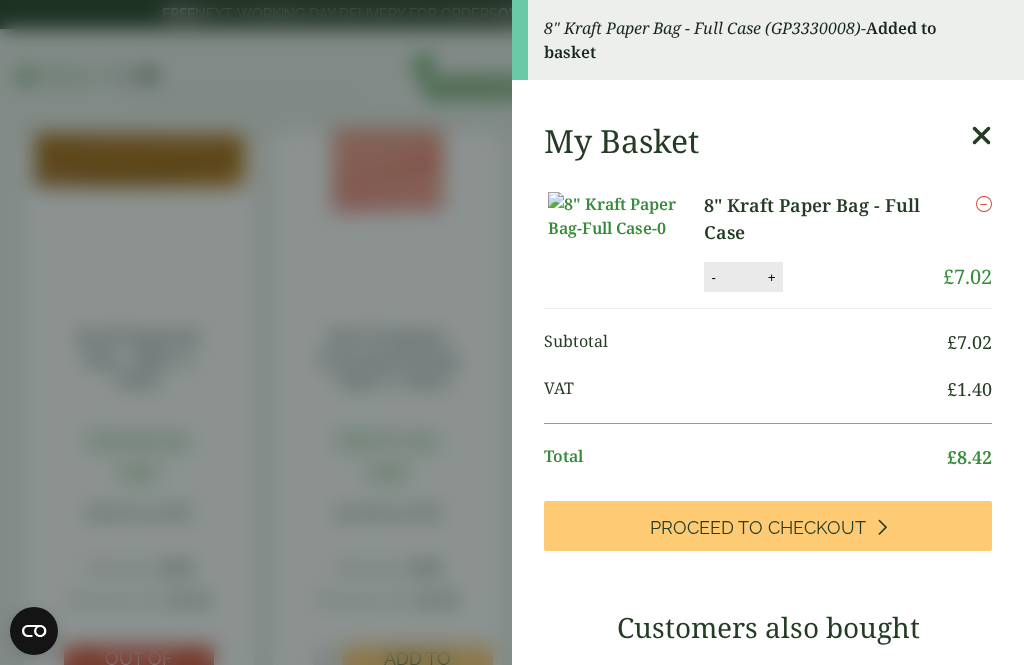 click on "+" at bounding box center (772, 277) 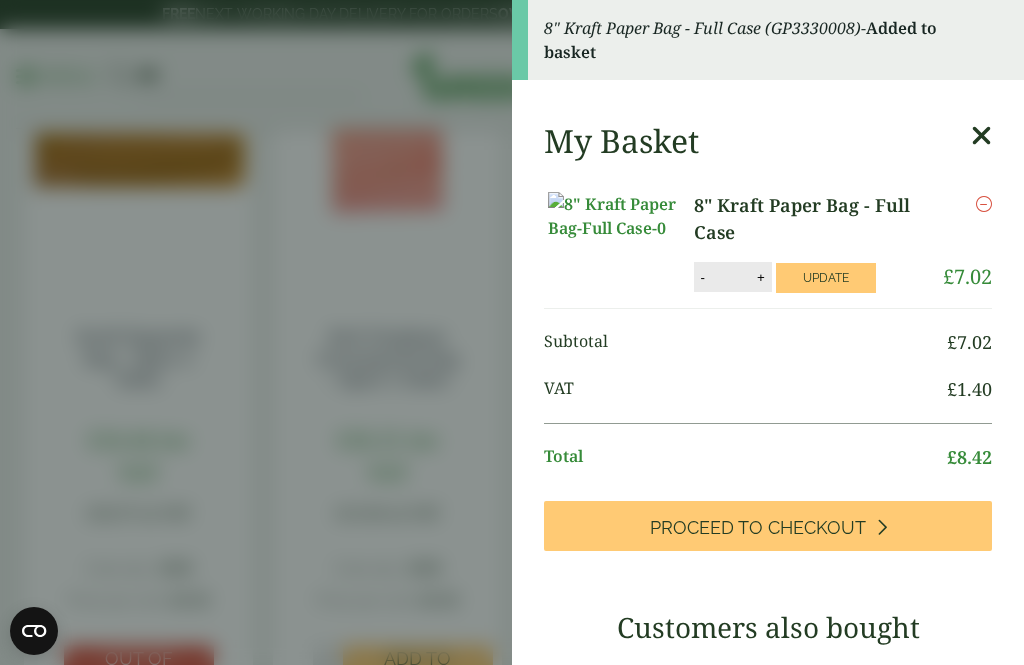 click on "+" at bounding box center [761, 277] 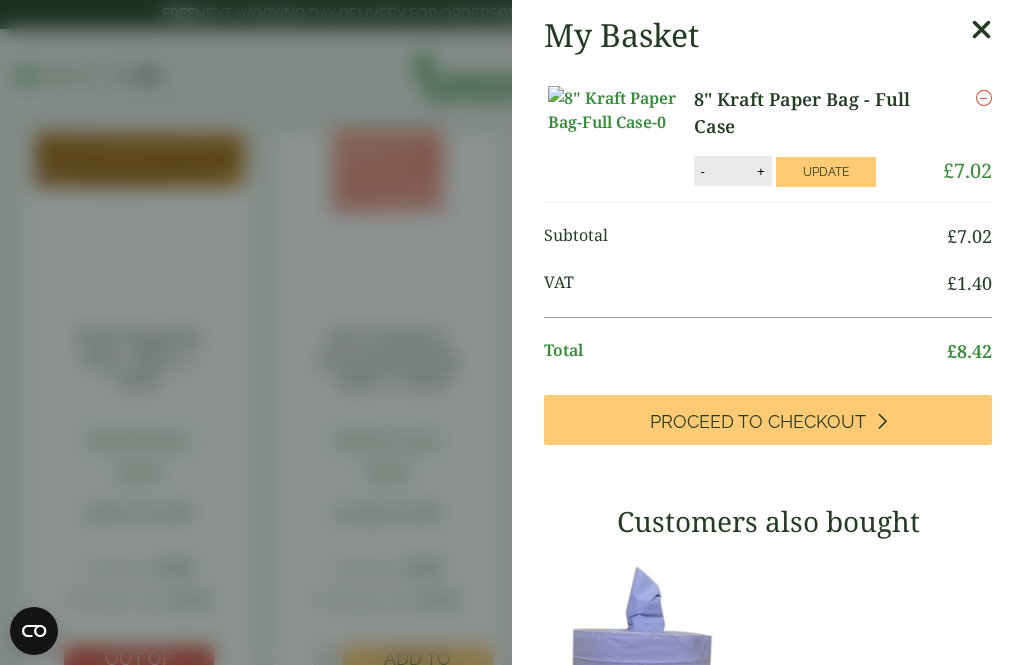 click on "Update" at bounding box center [826, 172] 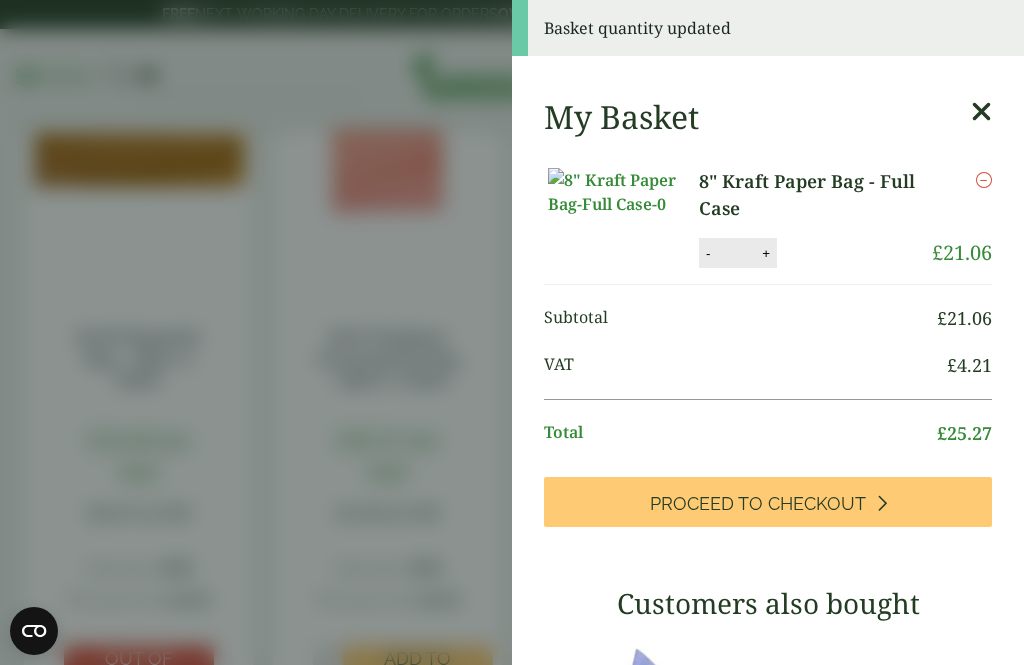 click at bounding box center (981, 112) 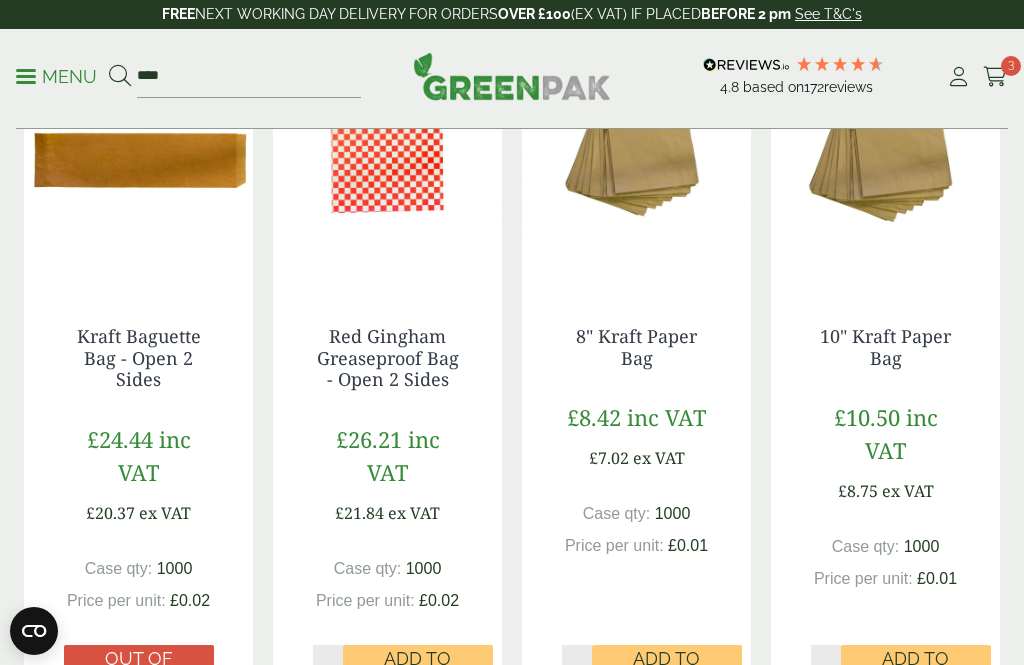 click on "Add to Basket" at bounding box center (916, 669) 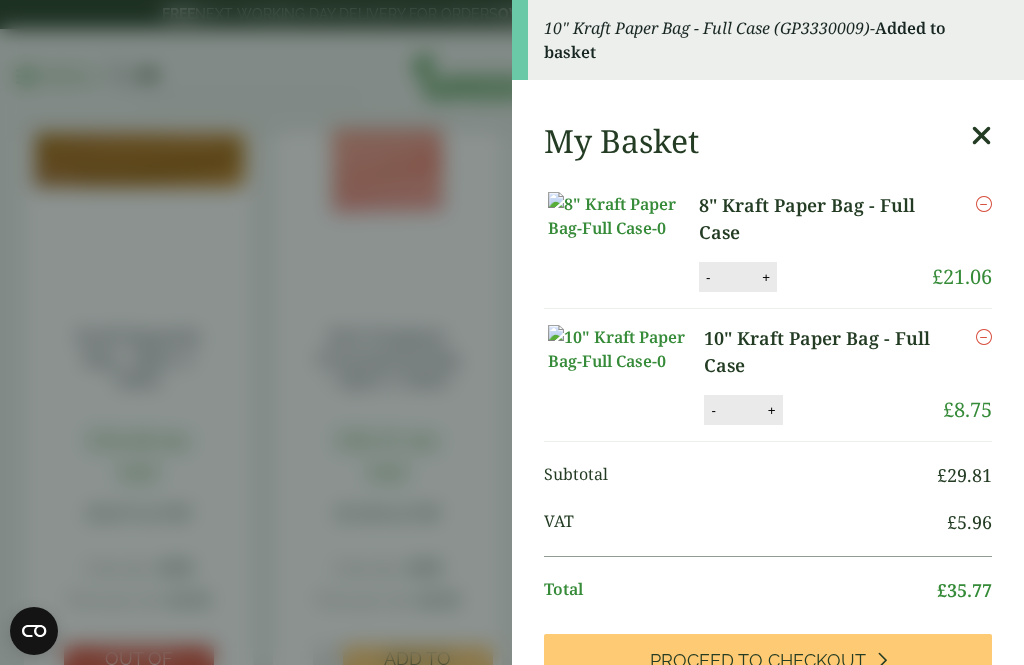 click on "+" at bounding box center (772, 410) 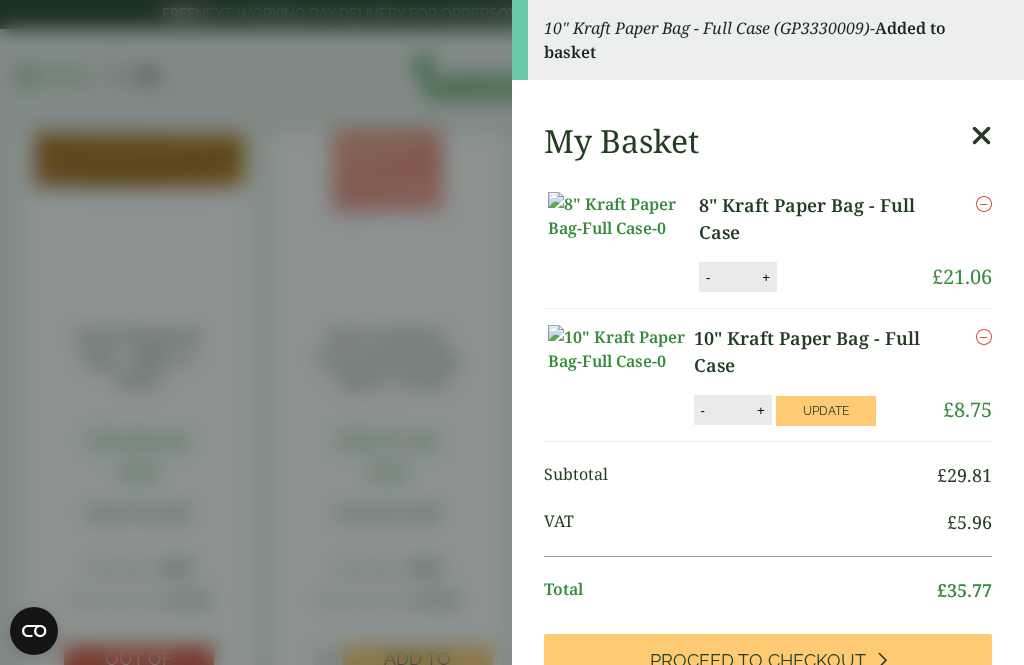 click on "+" at bounding box center (761, 410) 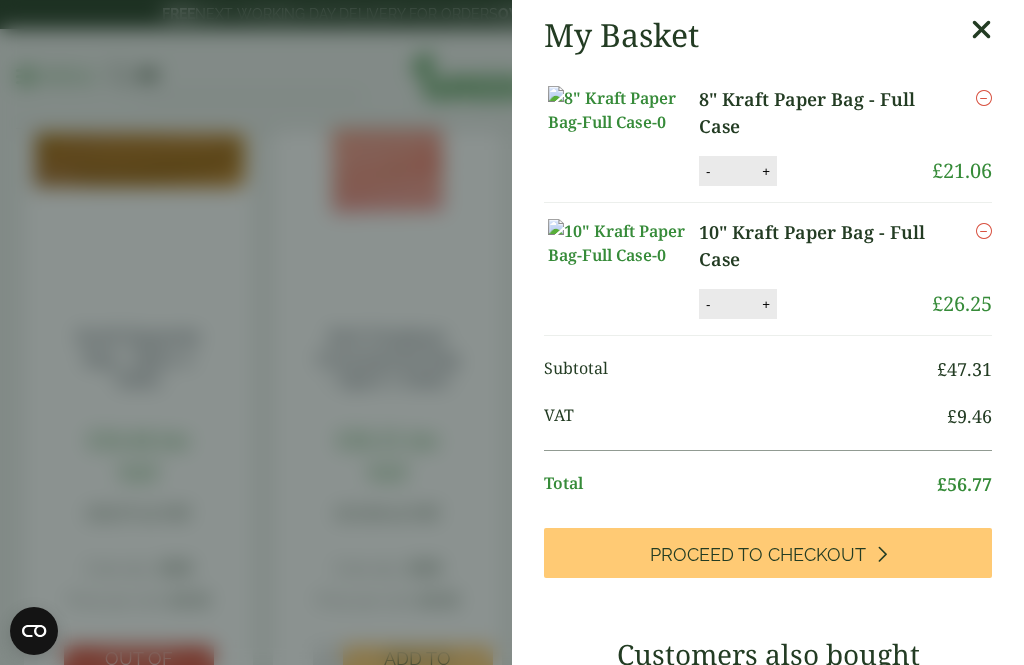 click at bounding box center (981, 30) 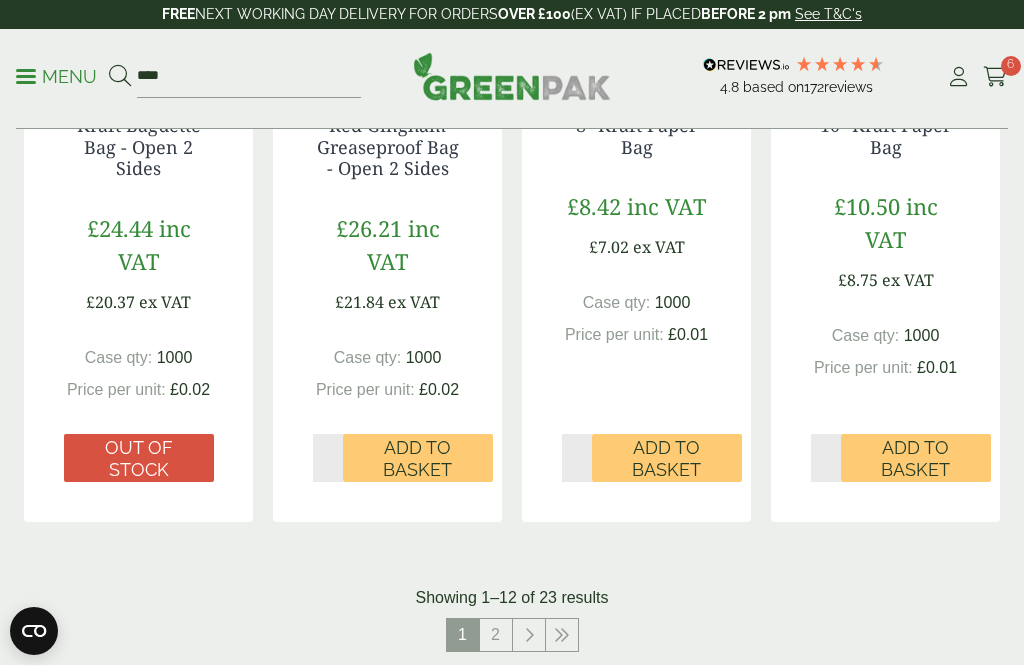 scroll, scrollTop: 2048, scrollLeft: 0, axis: vertical 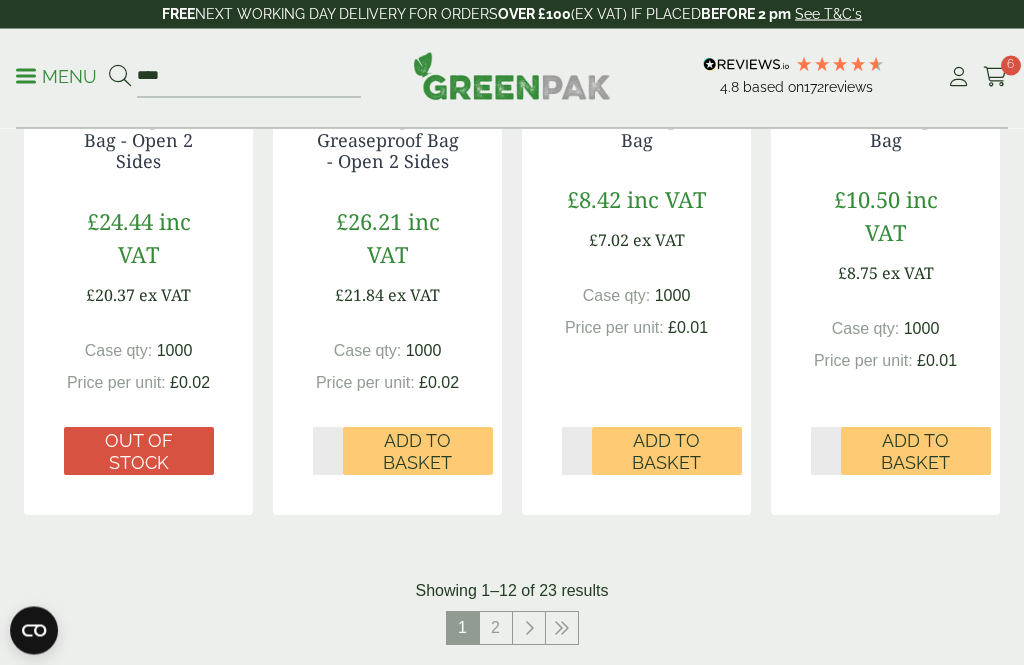 click on "2" at bounding box center (496, 629) 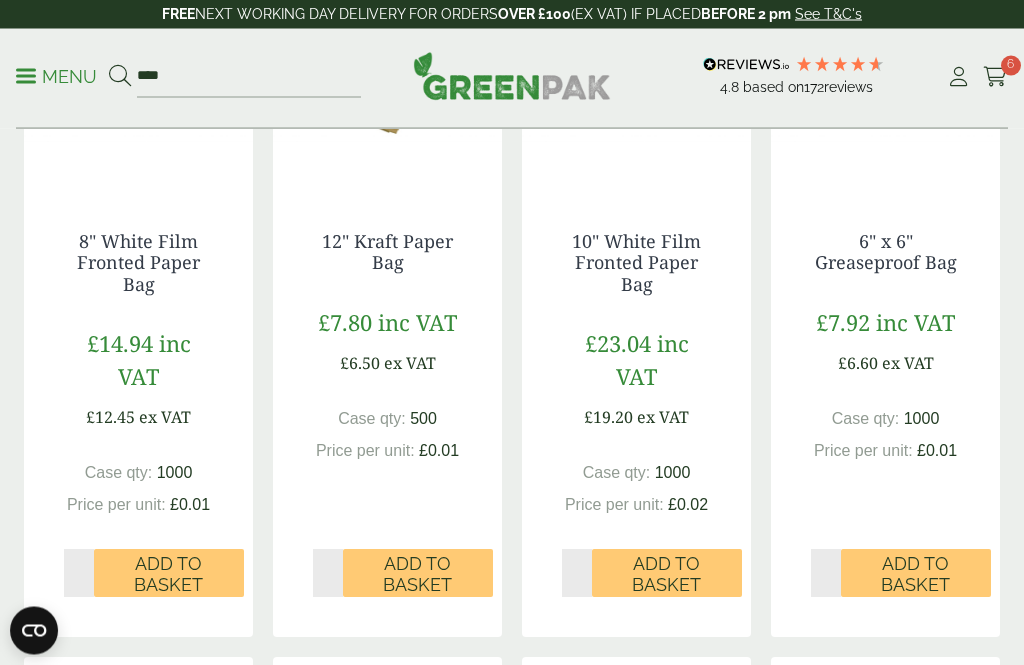 scroll, scrollTop: 493, scrollLeft: 0, axis: vertical 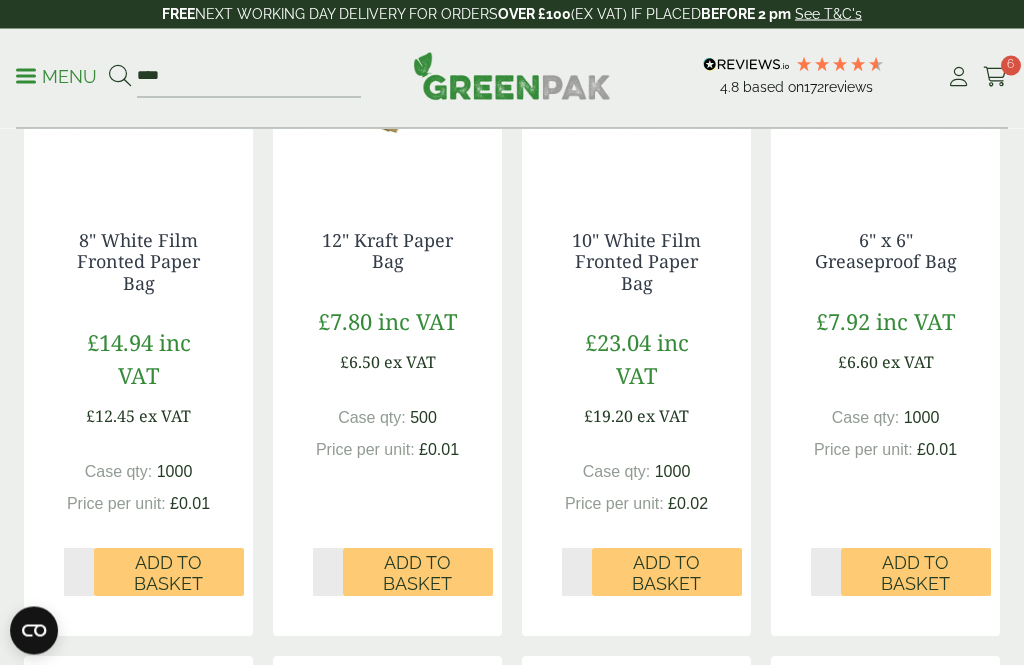 click on "Add to Basket" at bounding box center [418, 574] 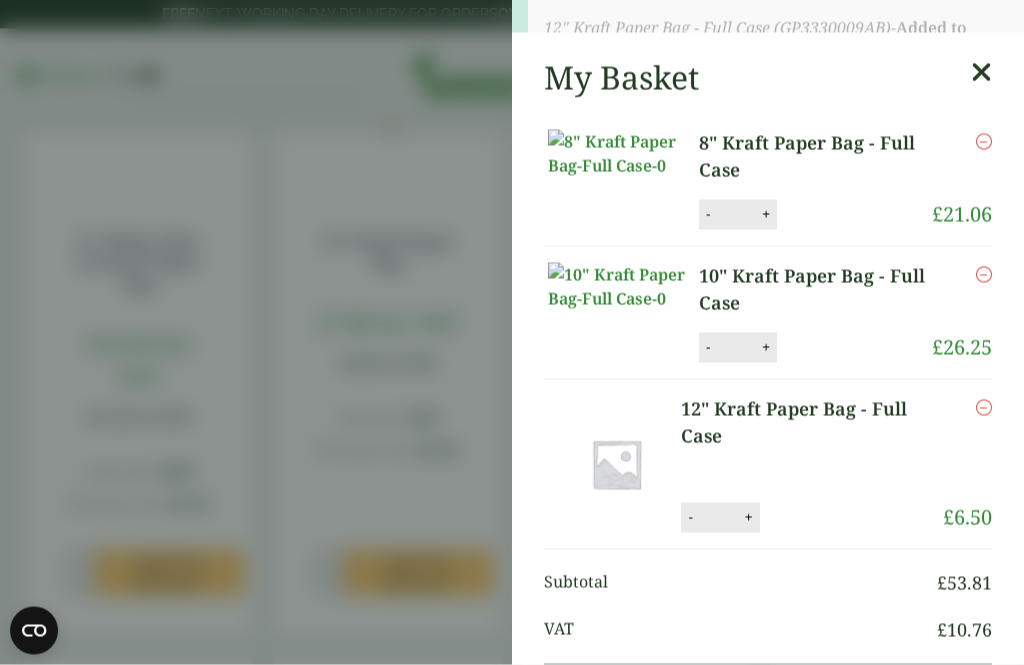 scroll, scrollTop: 494, scrollLeft: 0, axis: vertical 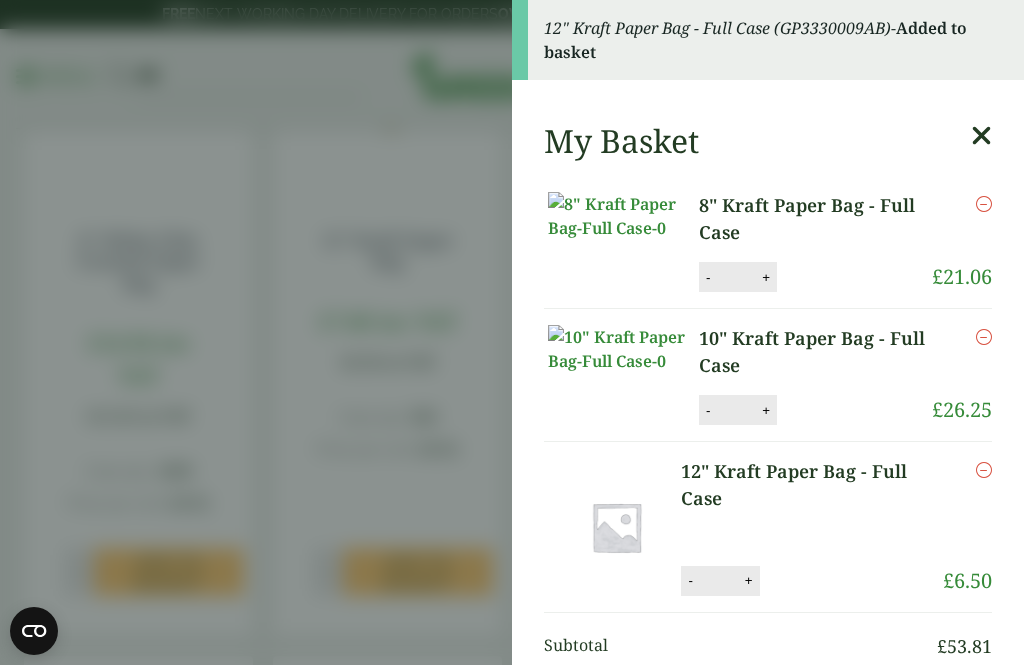 click on "+" at bounding box center [749, 580] 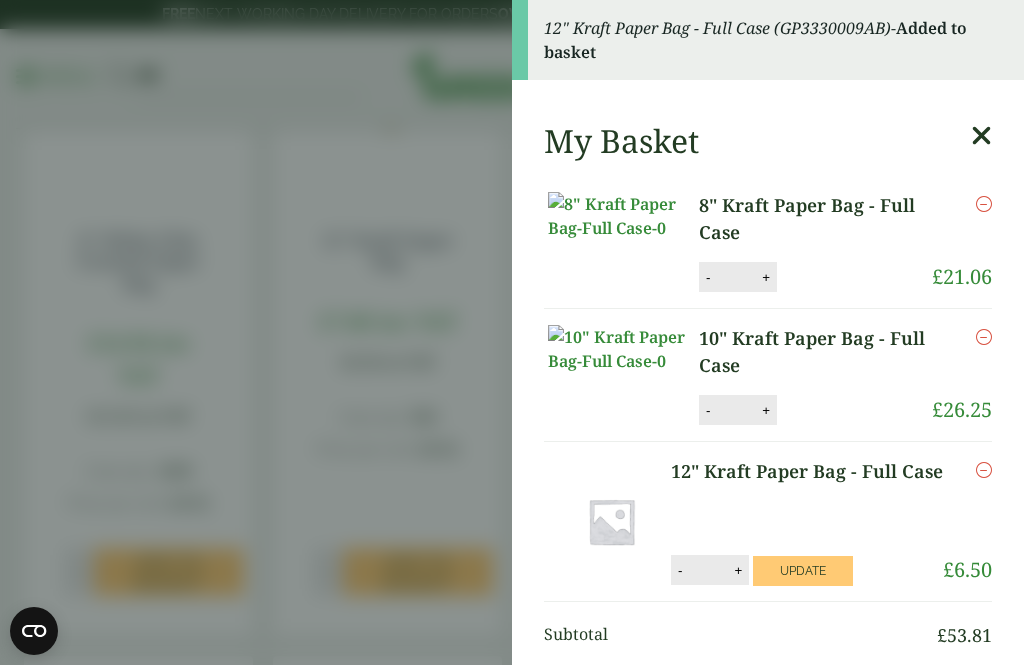 click on "+" at bounding box center (738, 570) 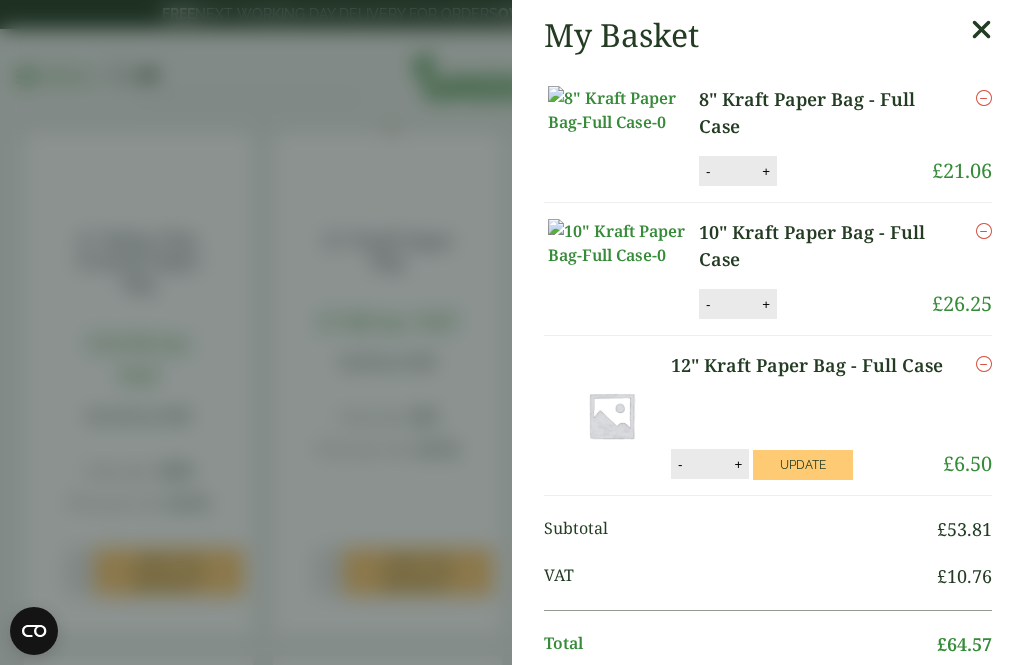 click on "Update" at bounding box center (803, 465) 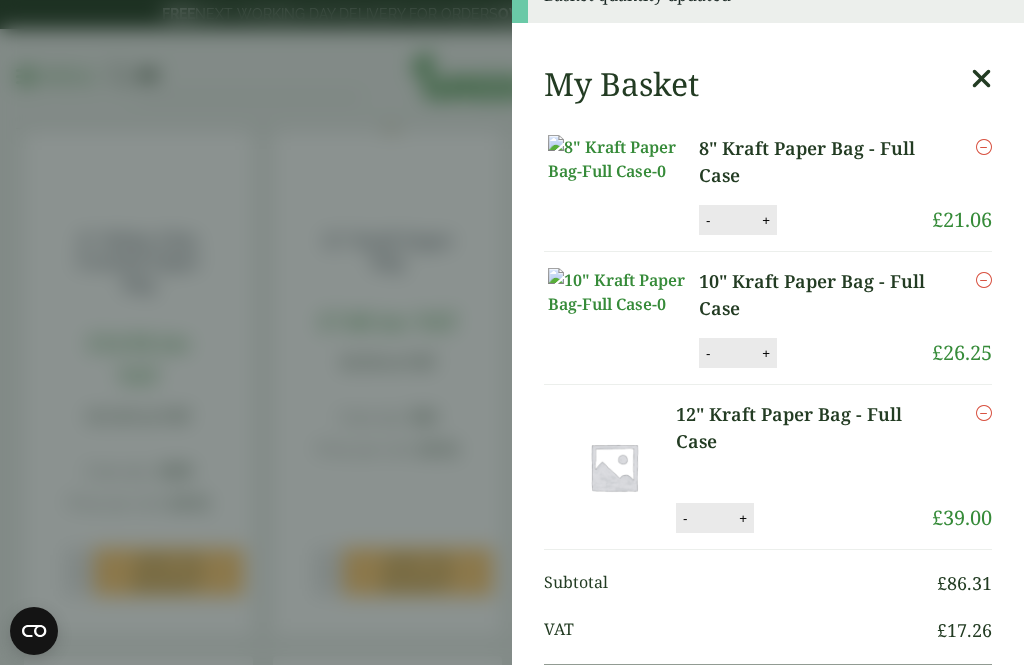 scroll, scrollTop: 34, scrollLeft: 0, axis: vertical 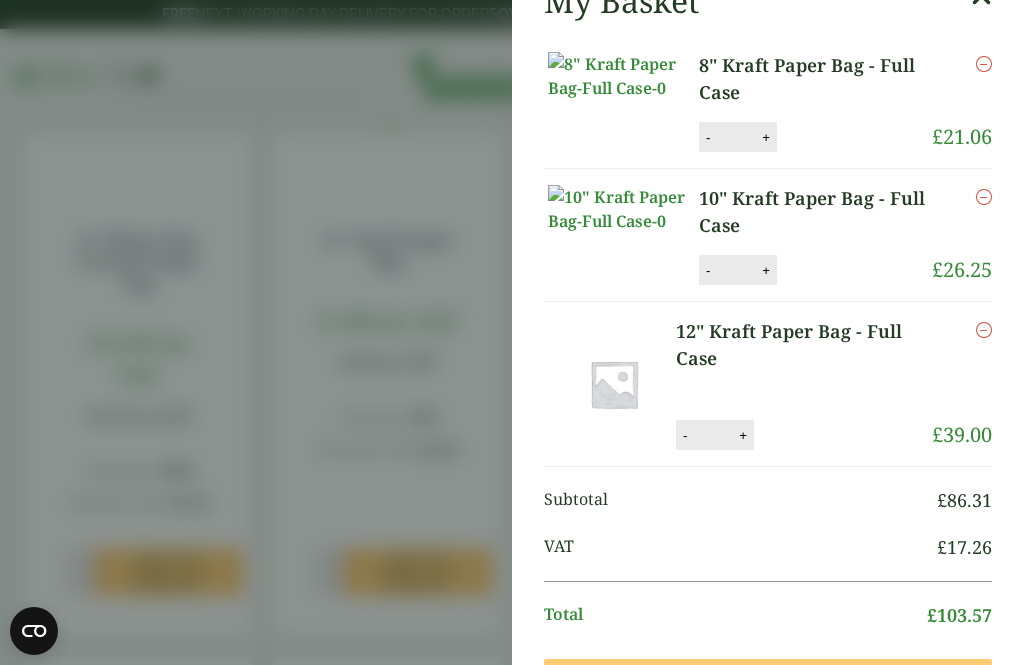 click on "+" at bounding box center [743, 435] 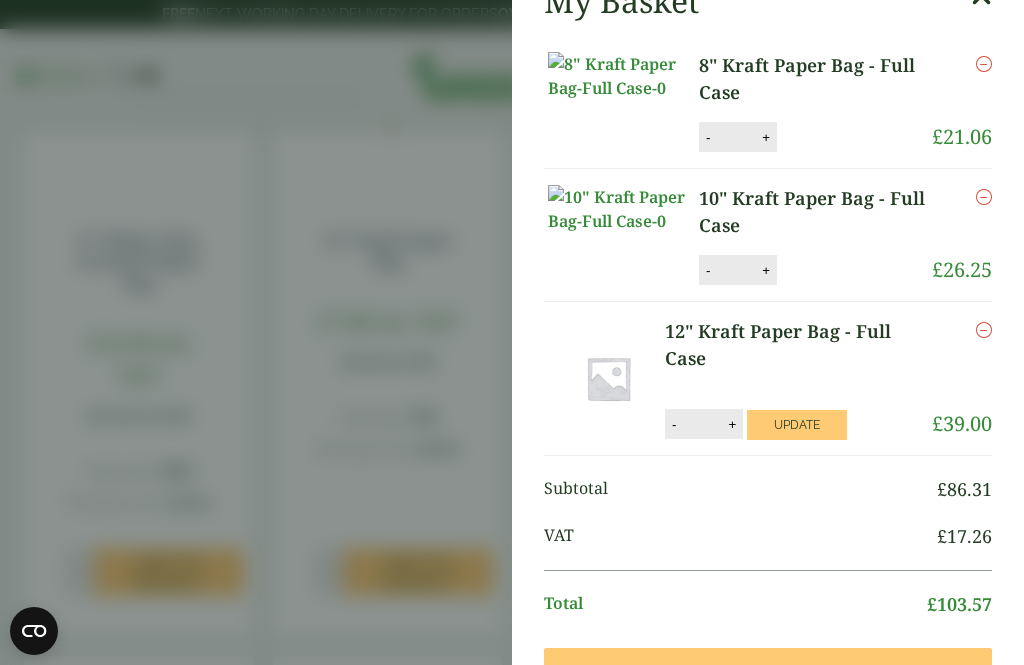 type on "*" 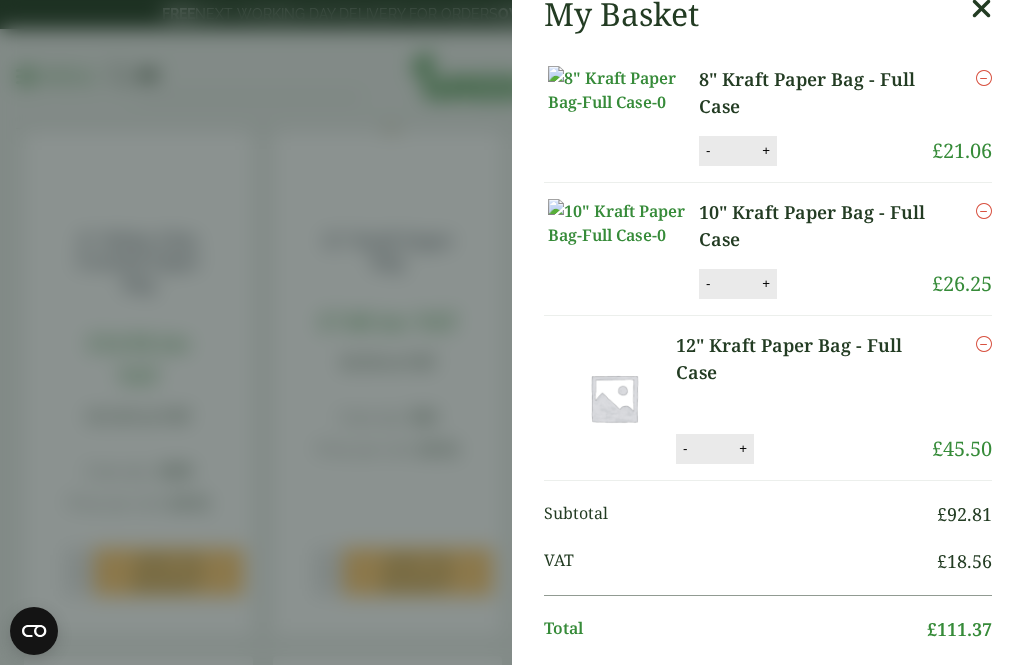 scroll, scrollTop: 0, scrollLeft: 0, axis: both 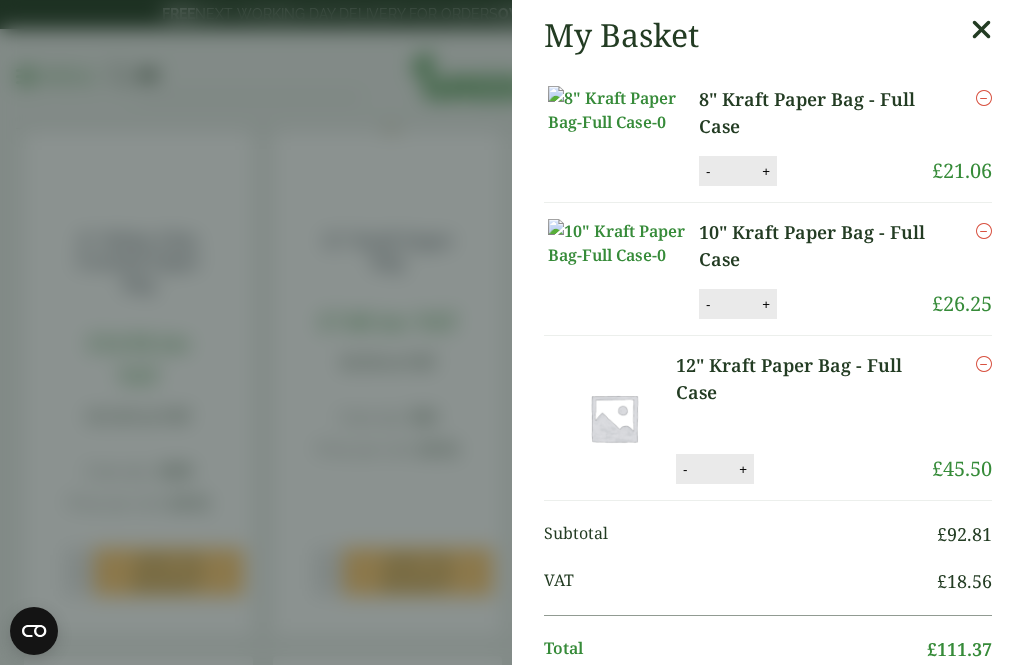 click on "+" at bounding box center [766, 304] 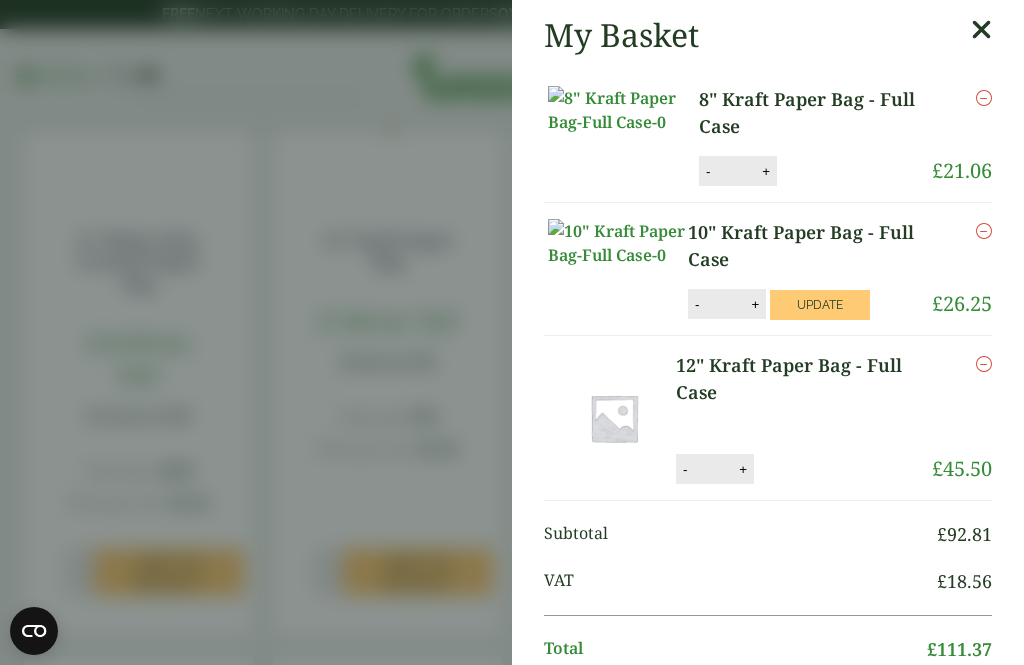click on "Update" at bounding box center (820, 305) 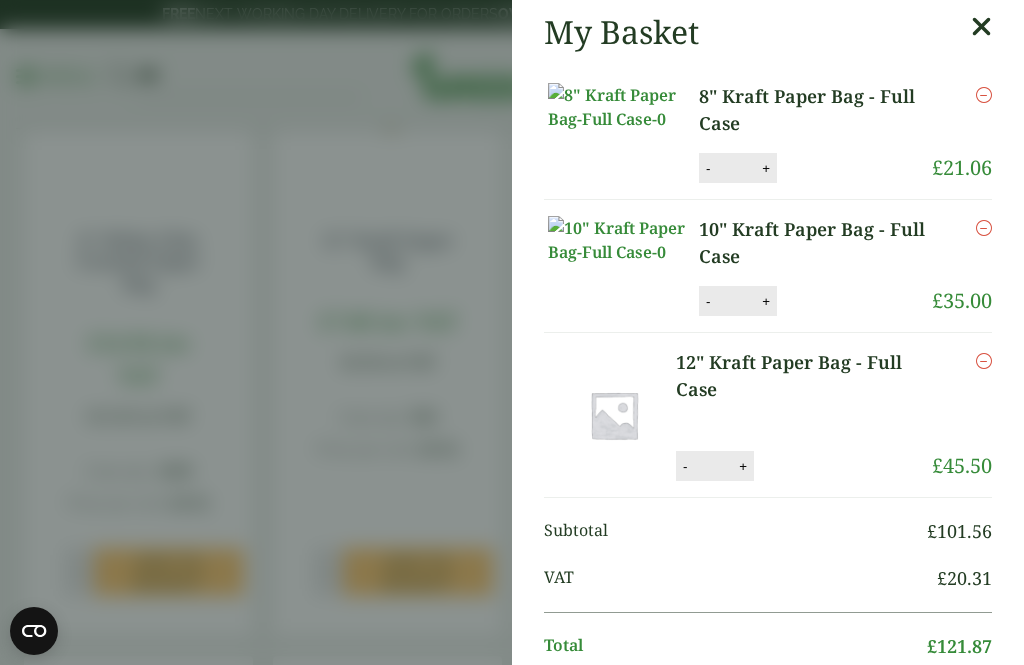 scroll, scrollTop: 2, scrollLeft: 0, axis: vertical 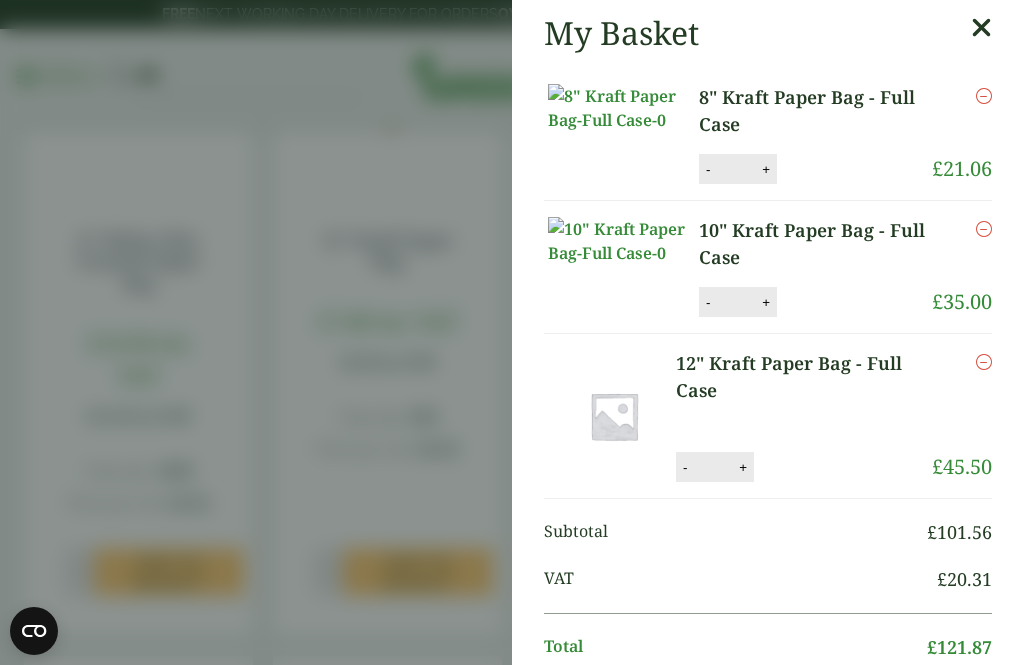 click on "Proceed to Checkout" at bounding box center [758, 717] 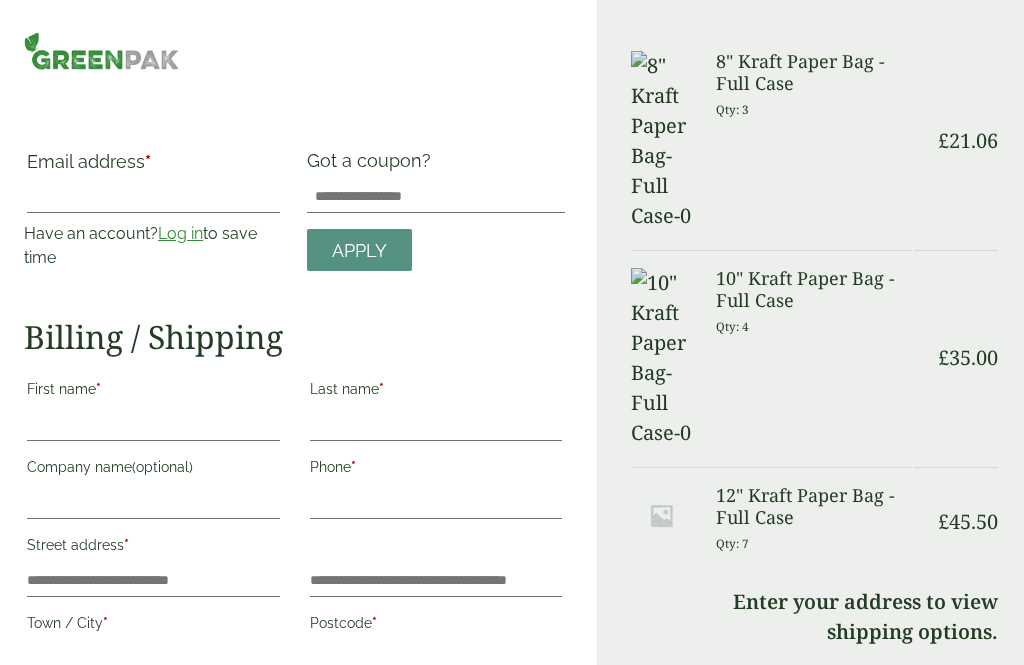 scroll, scrollTop: 0, scrollLeft: 0, axis: both 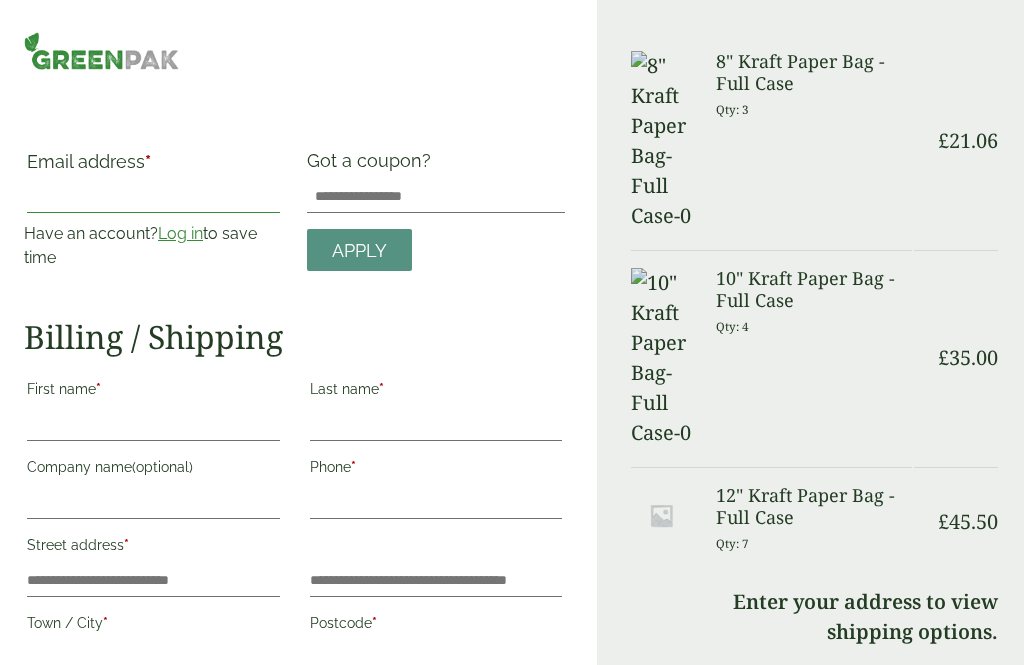click on "Email address  *" at bounding box center [153, 197] 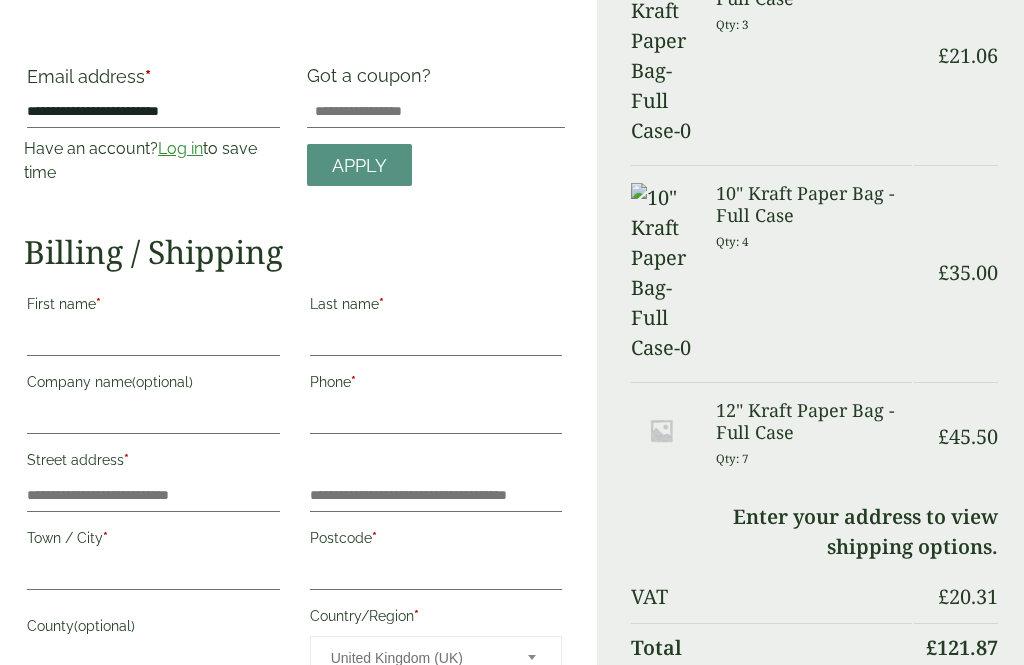 scroll, scrollTop: 86, scrollLeft: 0, axis: vertical 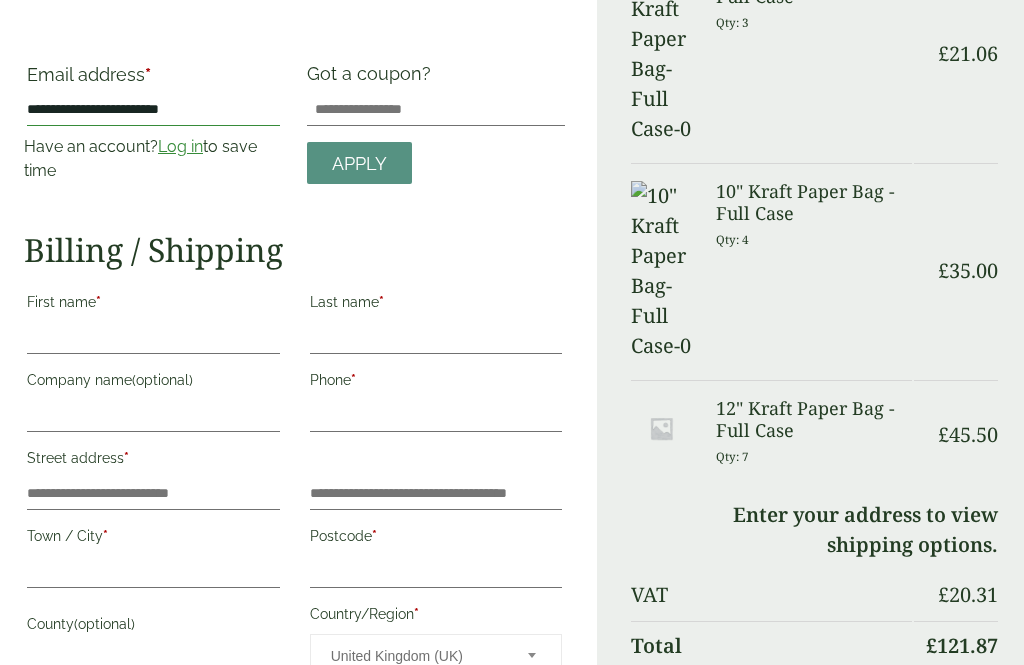 type on "**********" 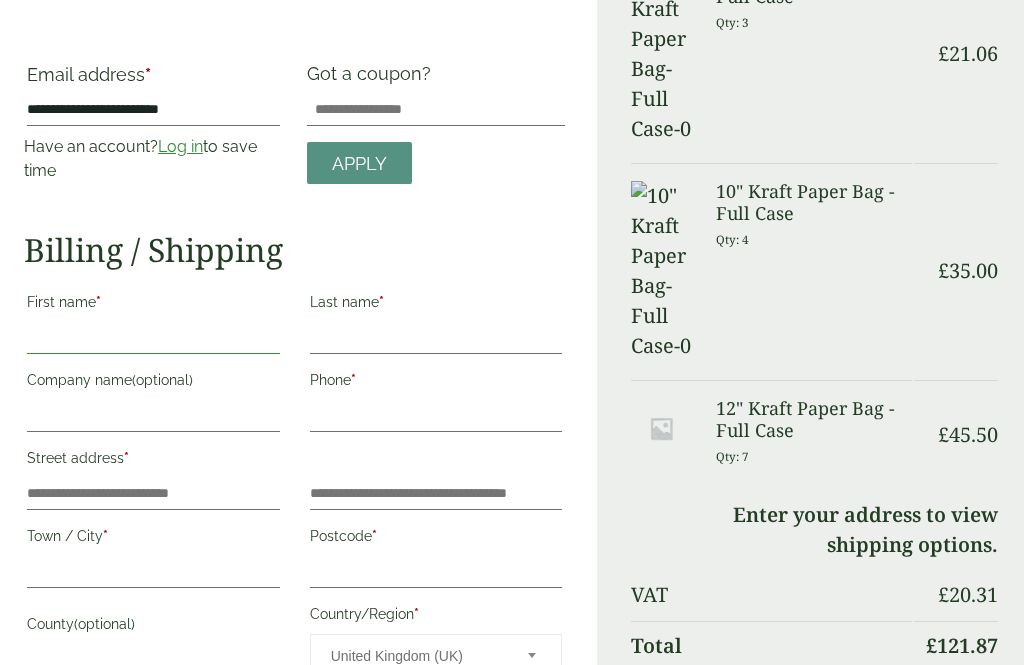 click on "First name  *" at bounding box center (153, 339) 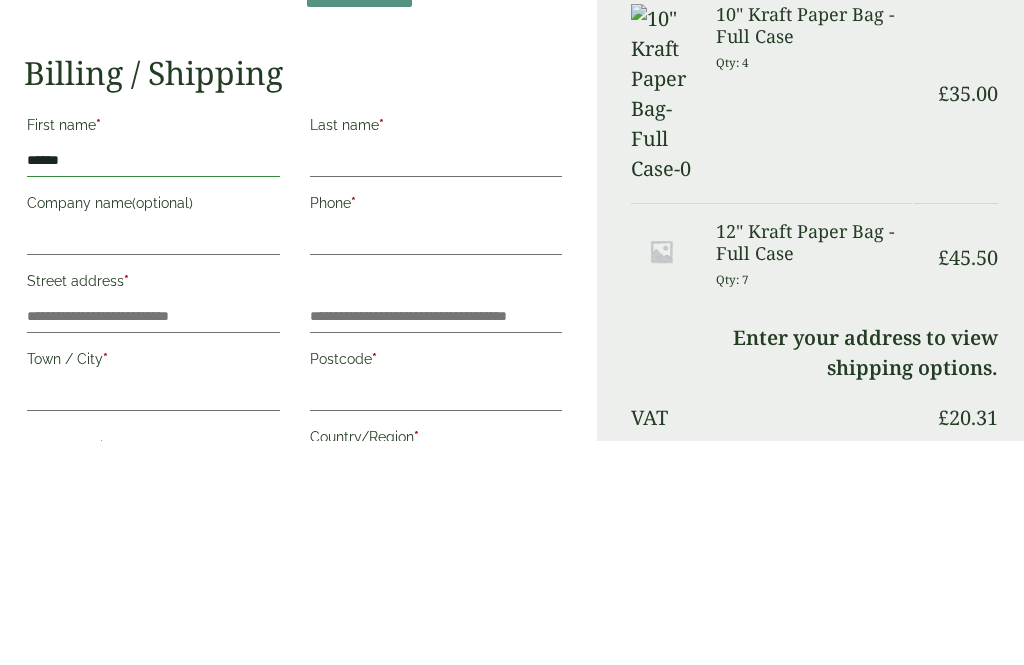 scroll, scrollTop: 0, scrollLeft: 0, axis: both 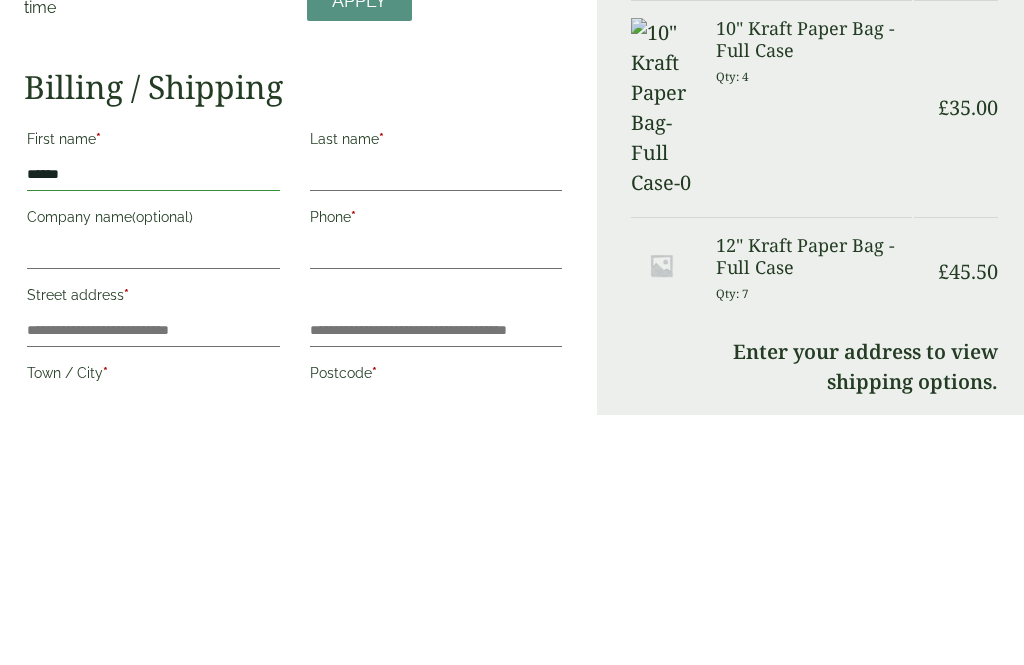 type on "******" 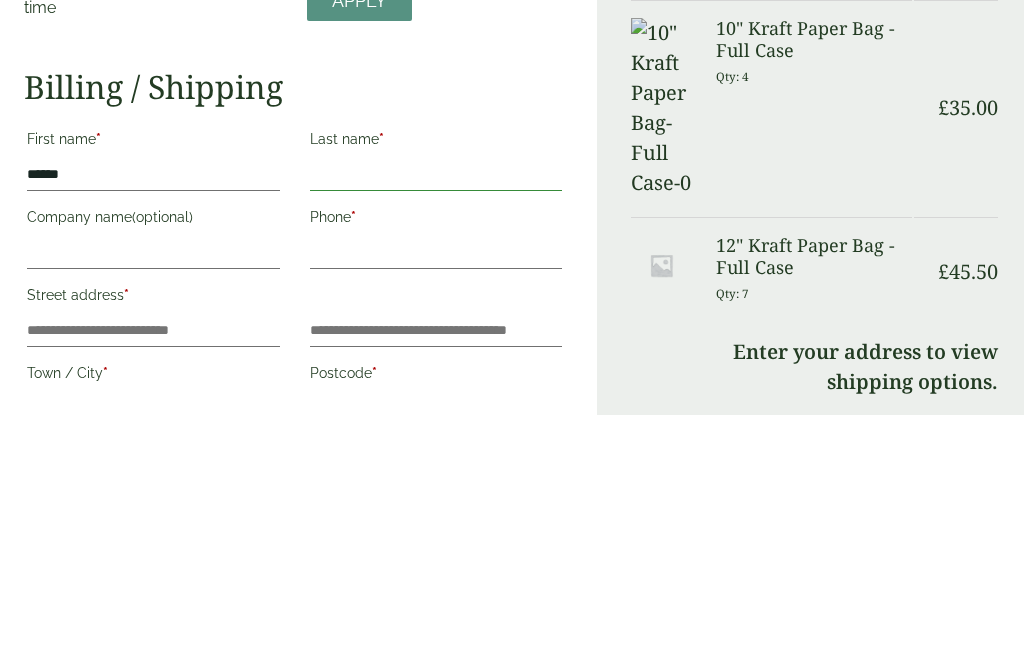 click on "Last name  *" at bounding box center [436, 425] 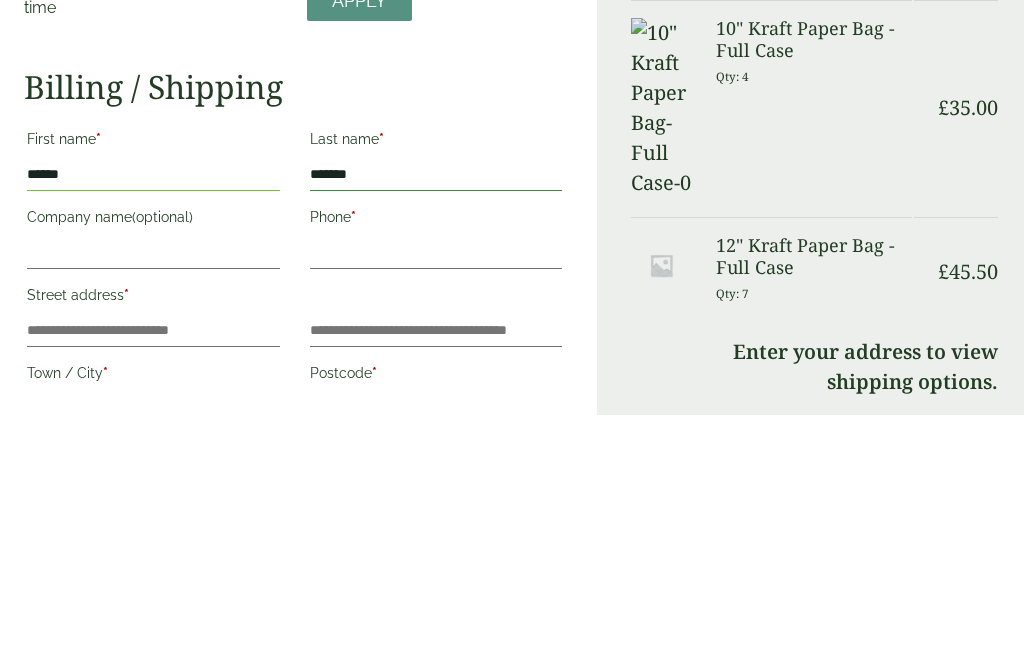 type on "*******" 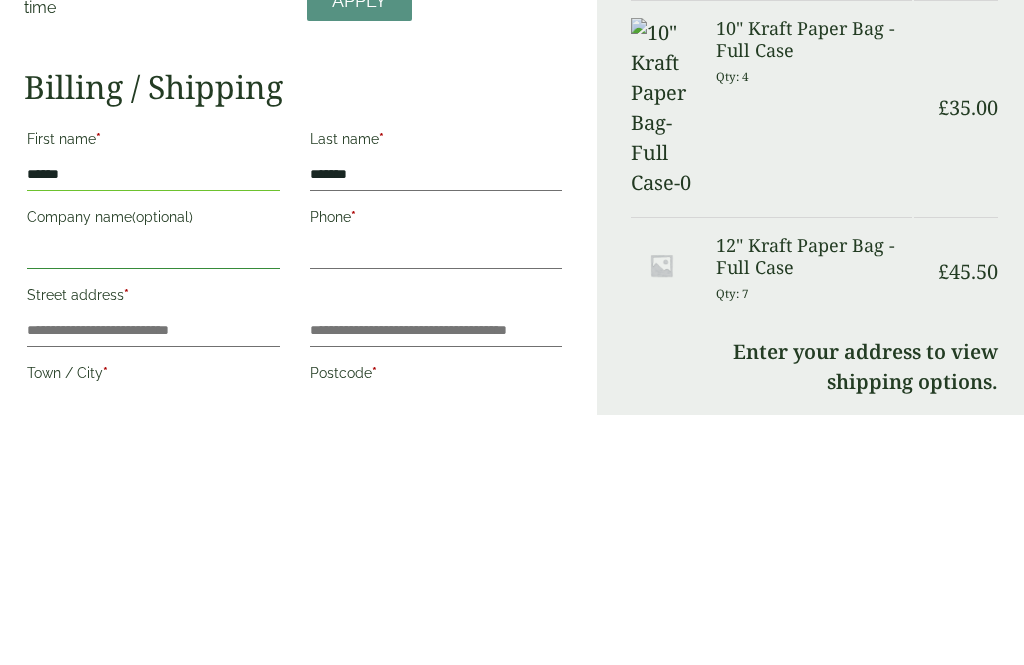 click on "Company name  (optional)" at bounding box center [153, 503] 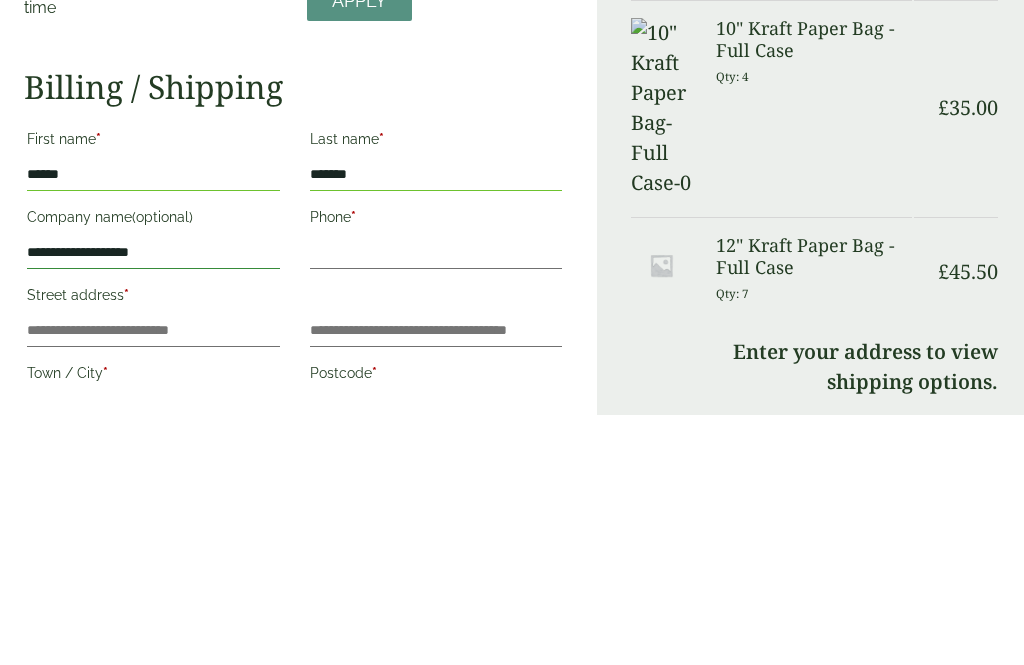 type on "**********" 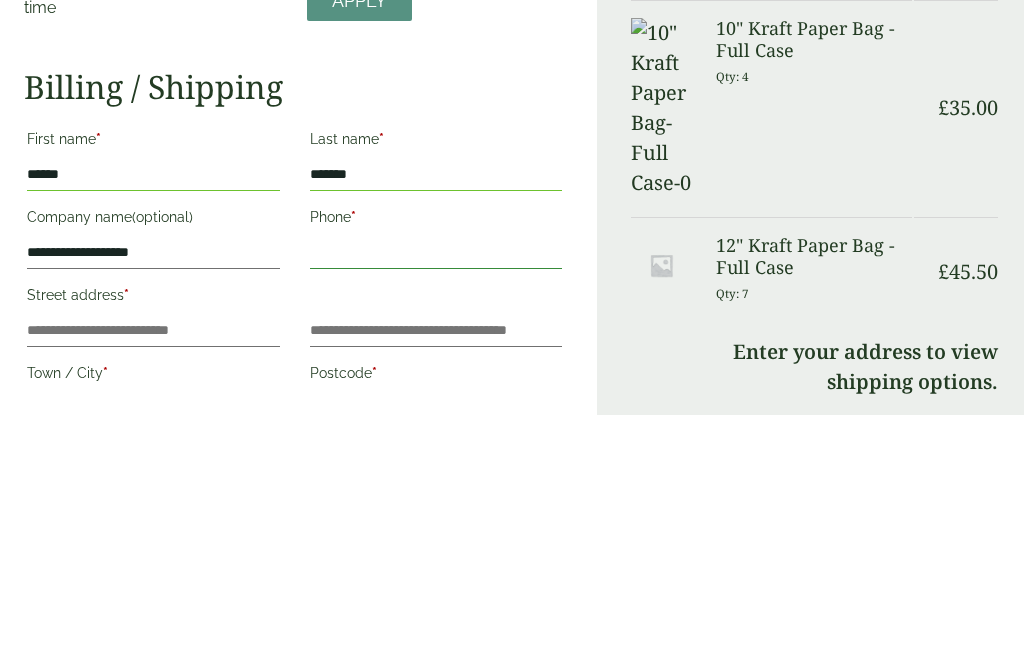 click on "Phone  *" at bounding box center [436, 503] 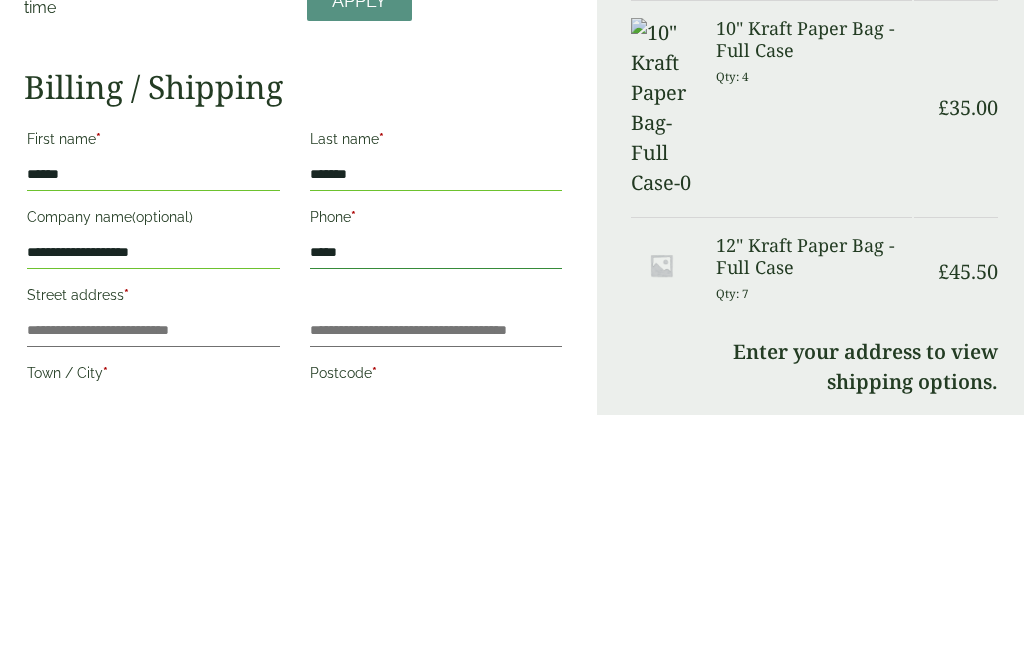 type on "**********" 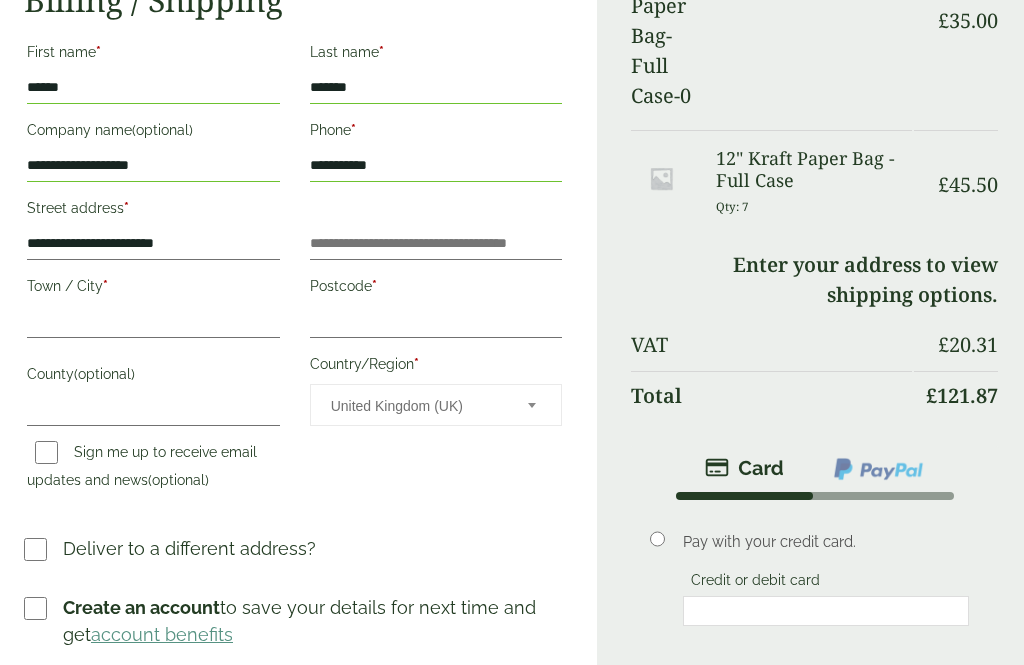 scroll, scrollTop: 337, scrollLeft: 0, axis: vertical 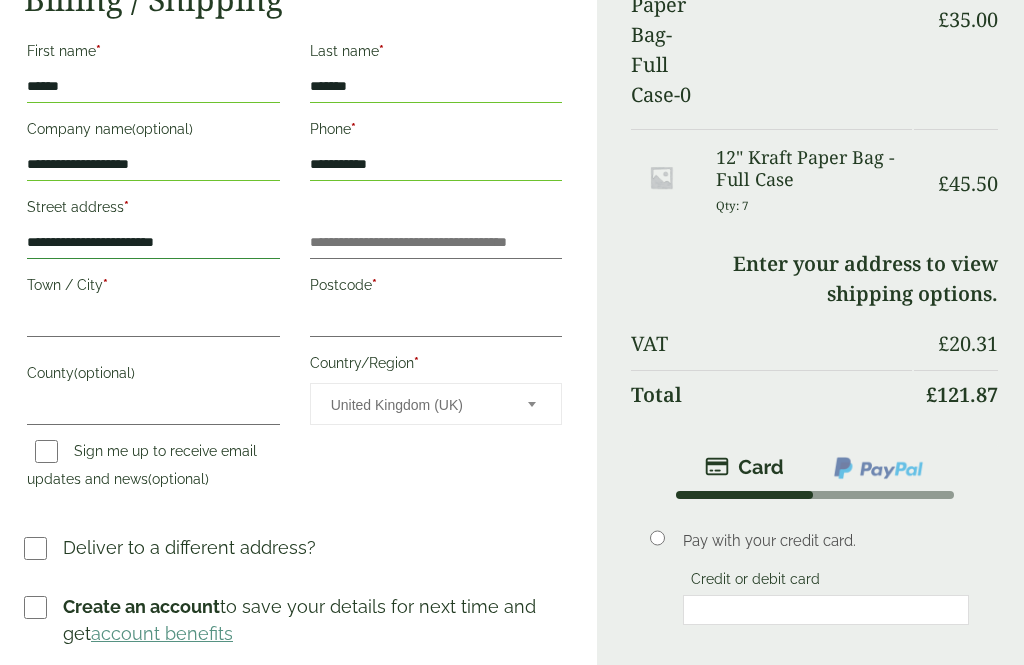 type on "**********" 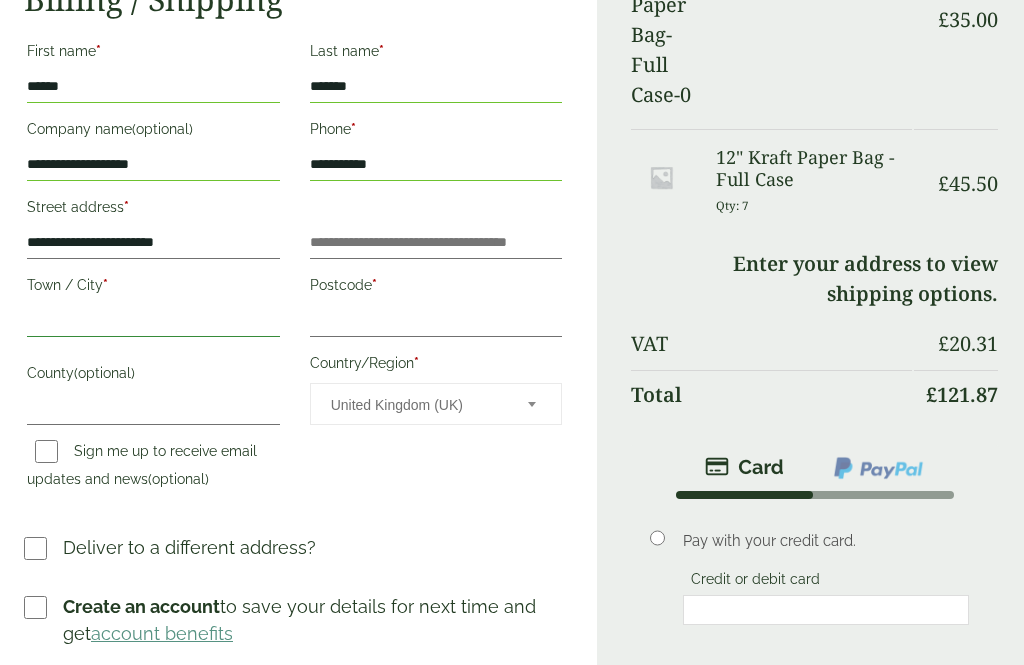 click on "Town / City  *" at bounding box center [153, 322] 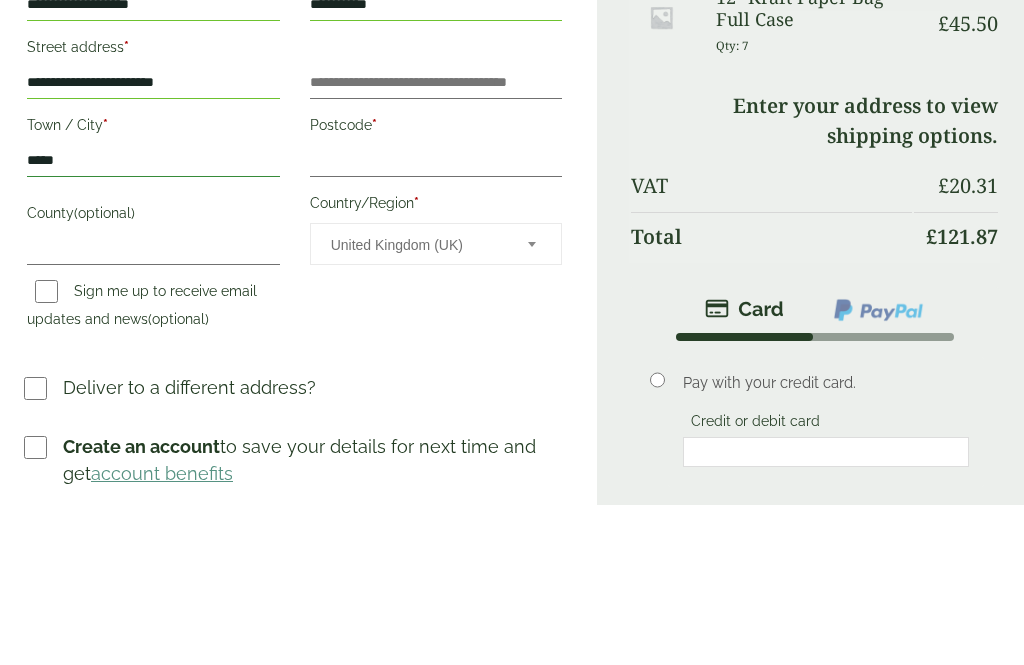 type on "*****" 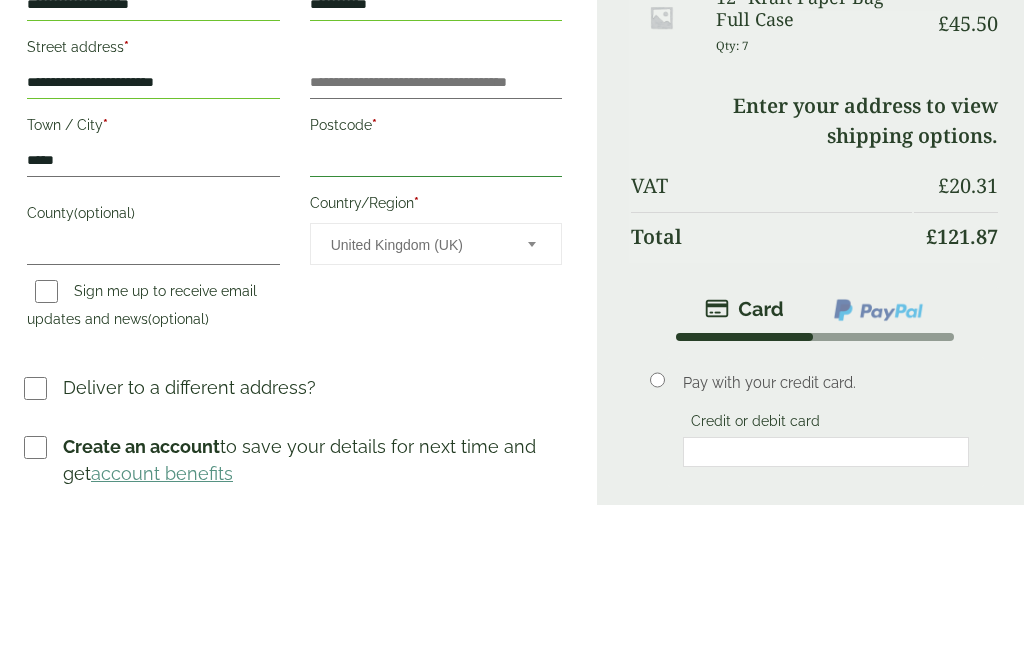 click on "Postcode  *" at bounding box center (436, 322) 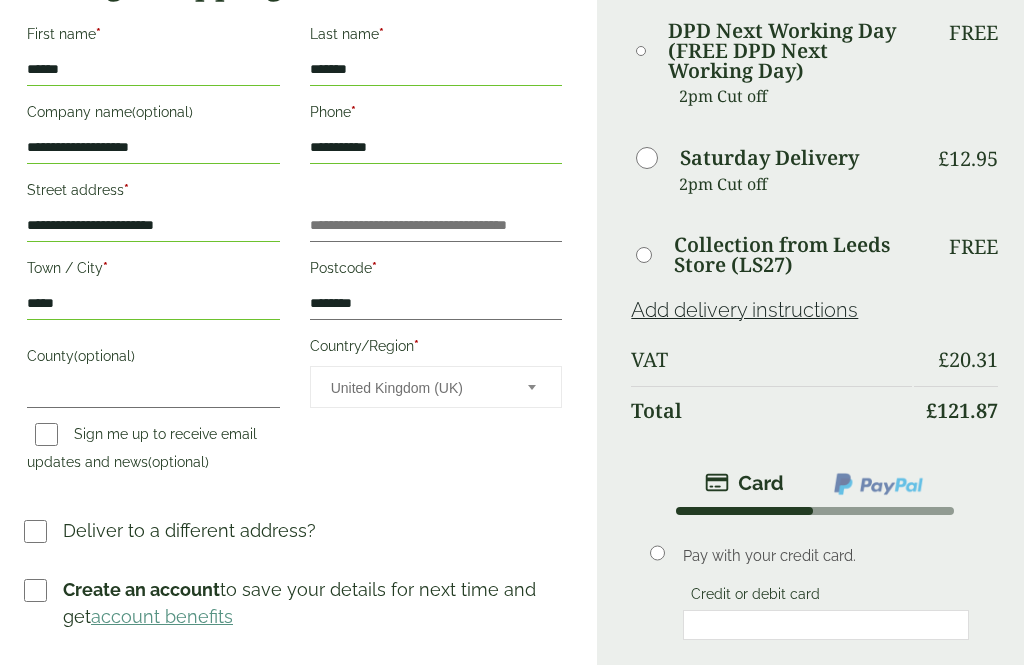 scroll, scrollTop: 355, scrollLeft: 0, axis: vertical 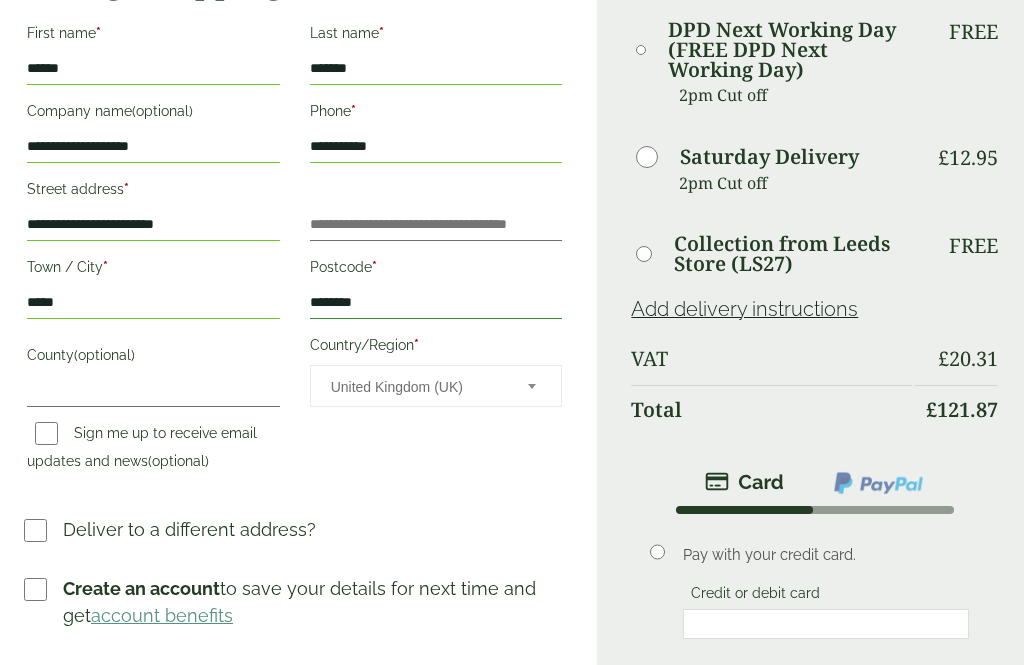 type on "********" 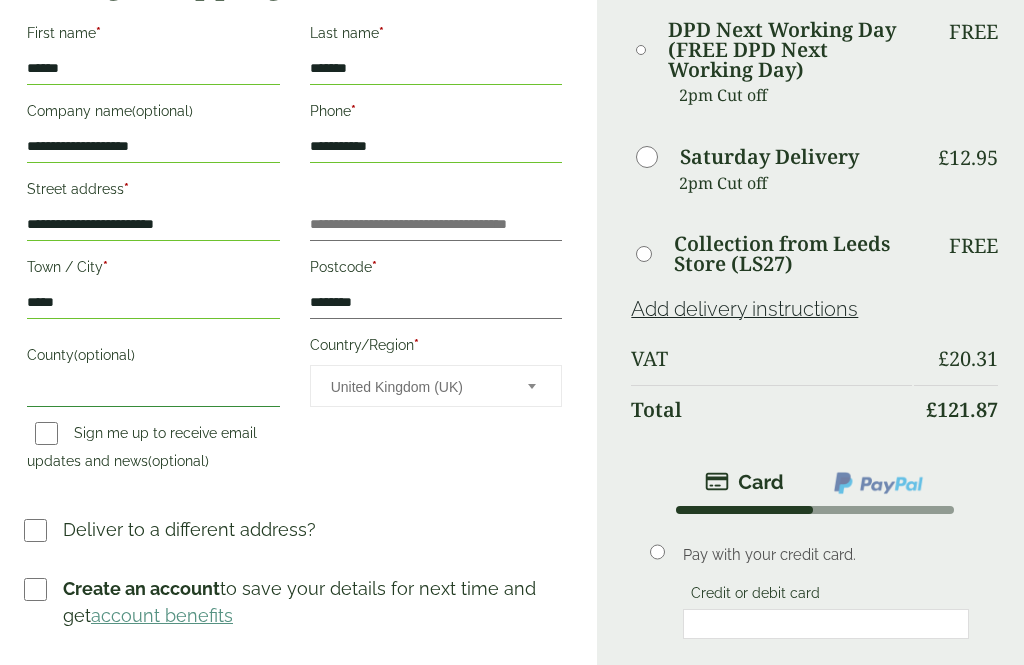 click on "County  (optional)" at bounding box center (153, 392) 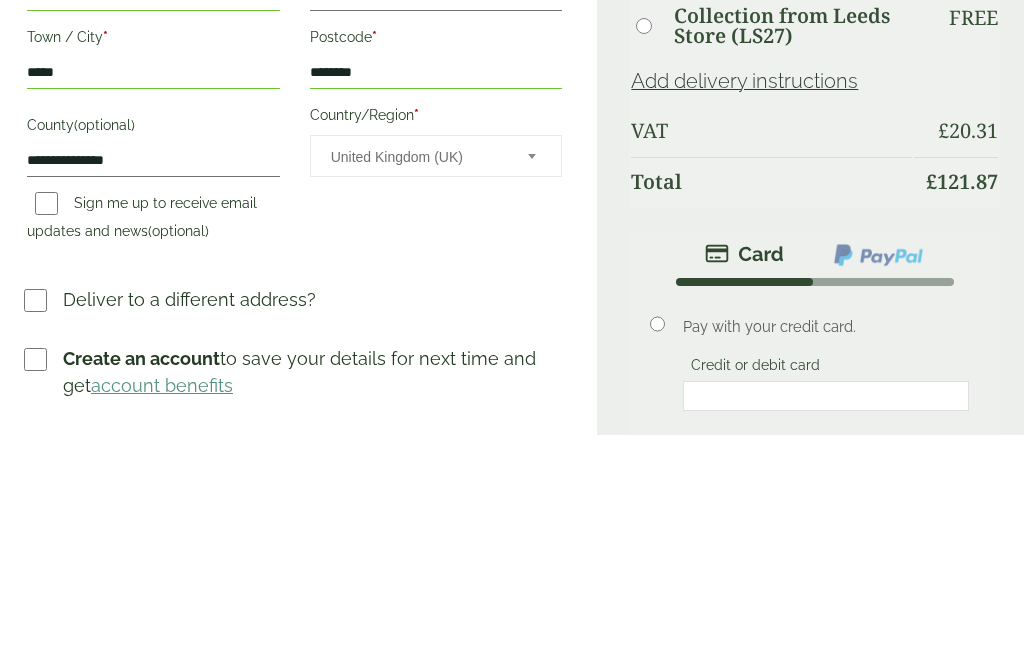 scroll, scrollTop: 586, scrollLeft: 0, axis: vertical 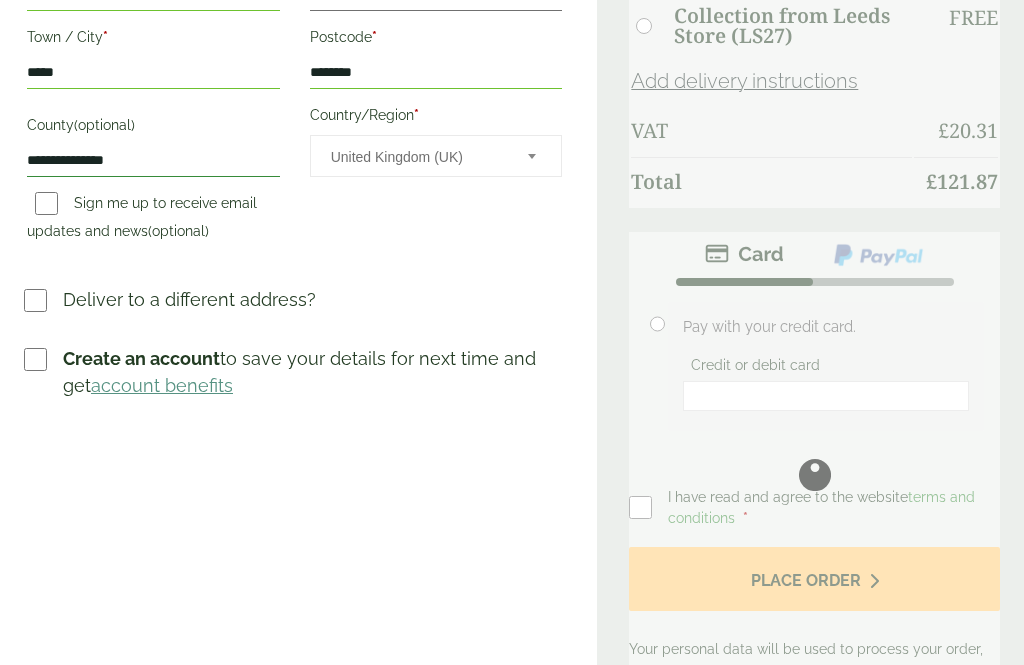 type on "**********" 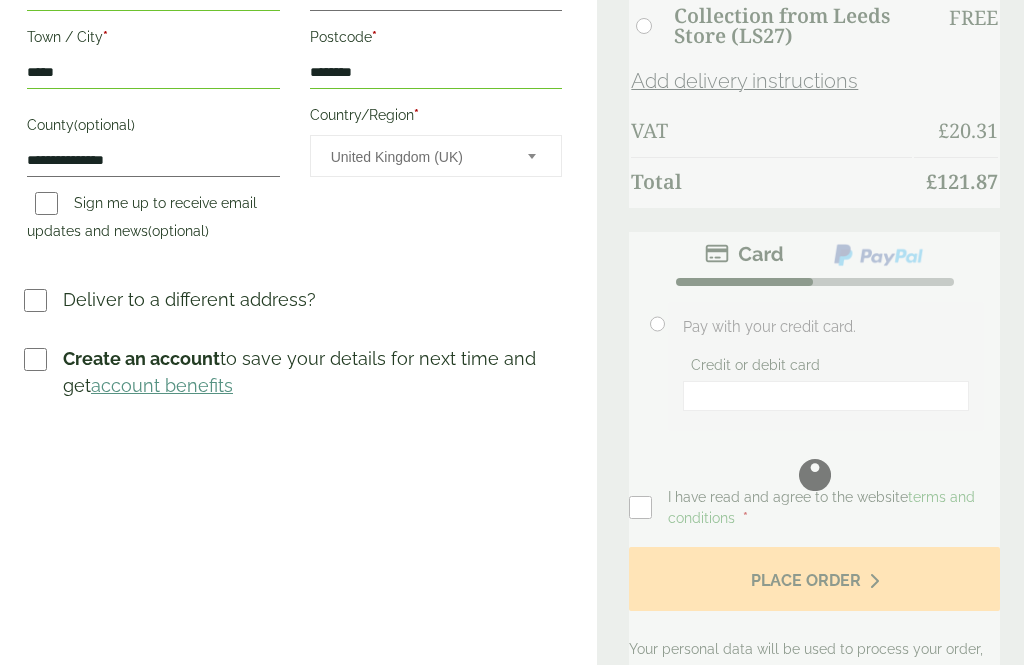 click on "**********" at bounding box center [298, 106] 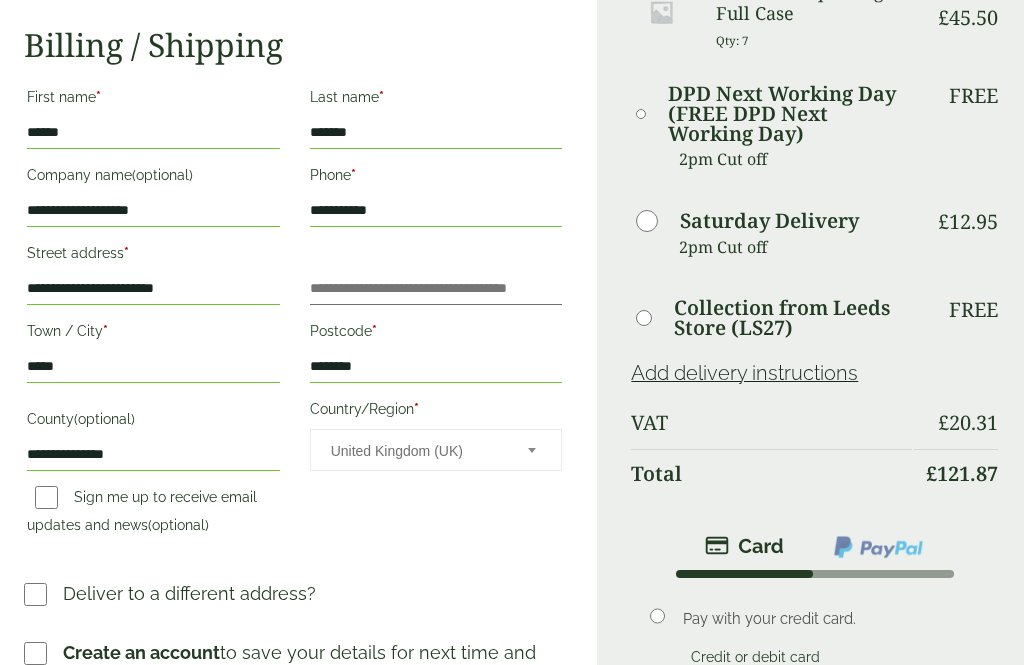 scroll, scrollTop: 291, scrollLeft: 0, axis: vertical 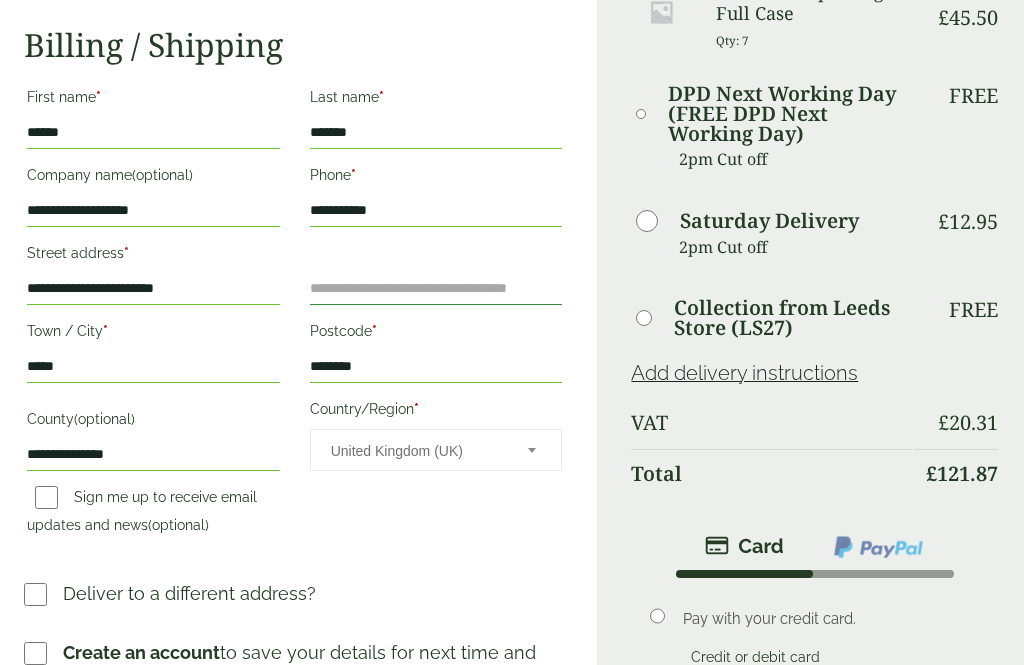 click on "Flat, suite, unit, etc.  (optional)" at bounding box center (436, 289) 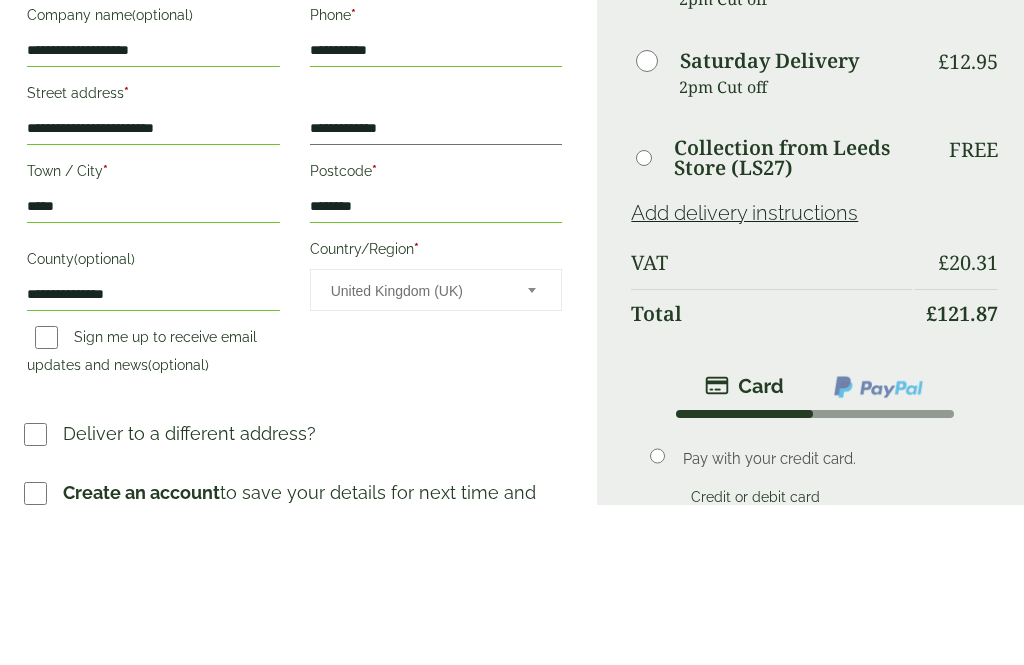 scroll, scrollTop: 452, scrollLeft: 0, axis: vertical 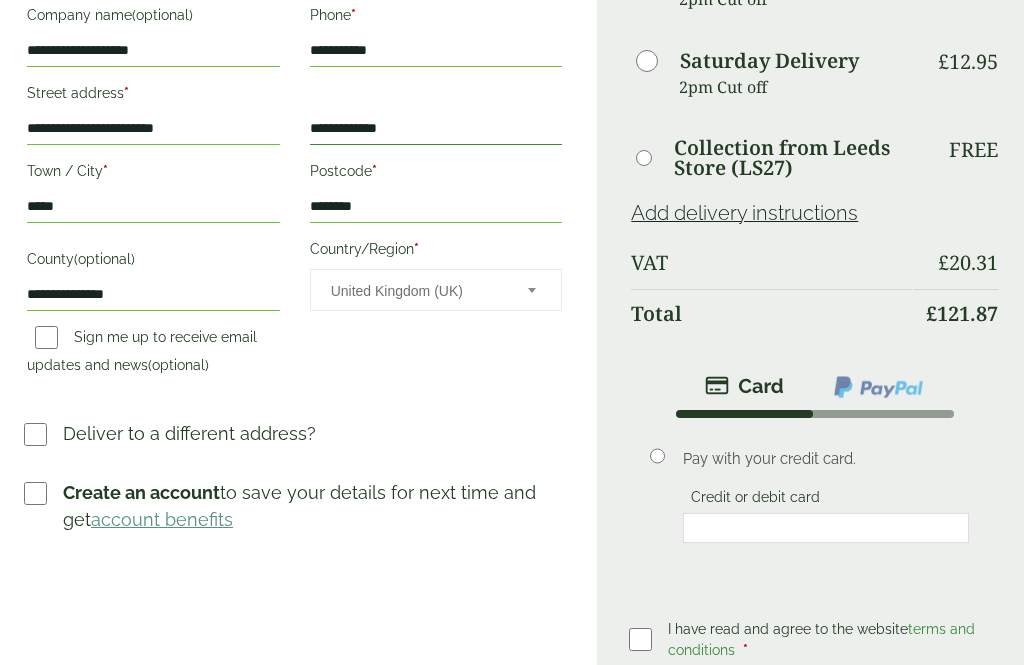 type on "**********" 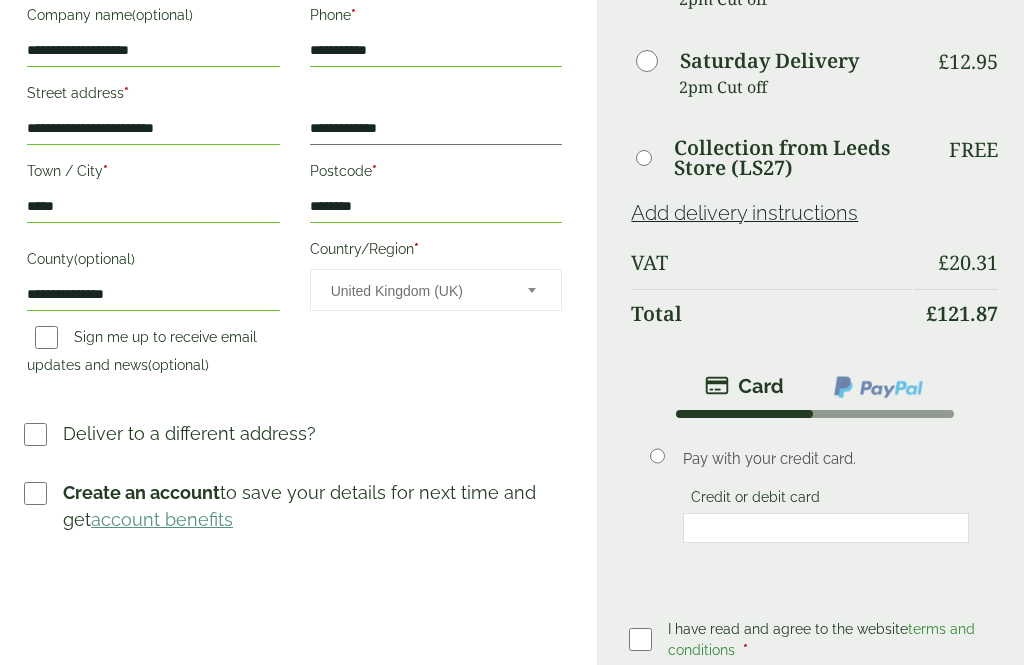 click on "**********" at bounding box center (298, 239) 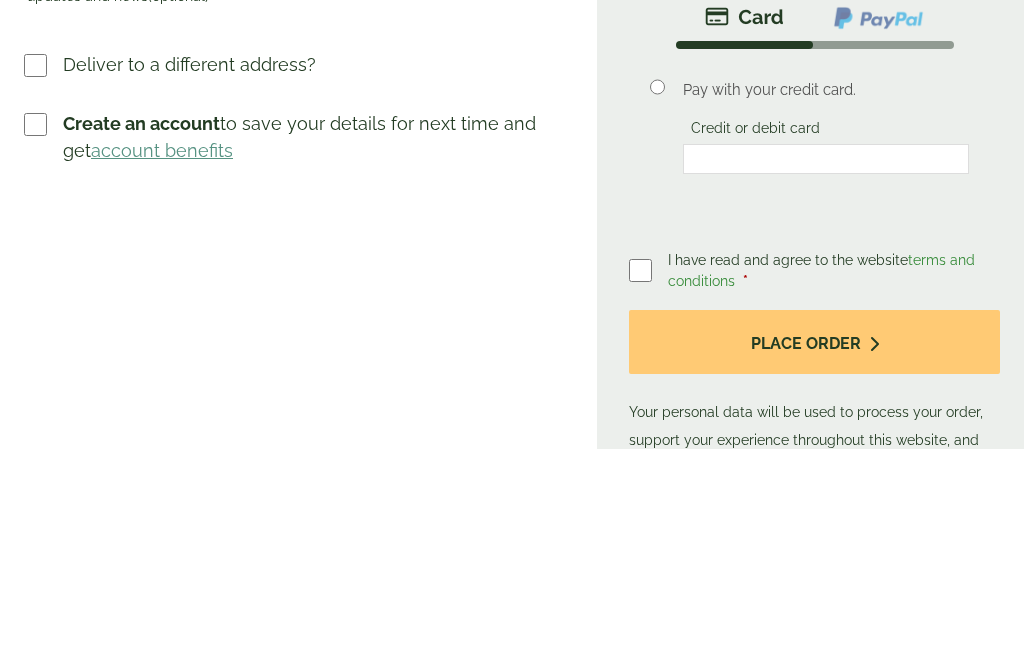 scroll, scrollTop: 821, scrollLeft: 0, axis: vertical 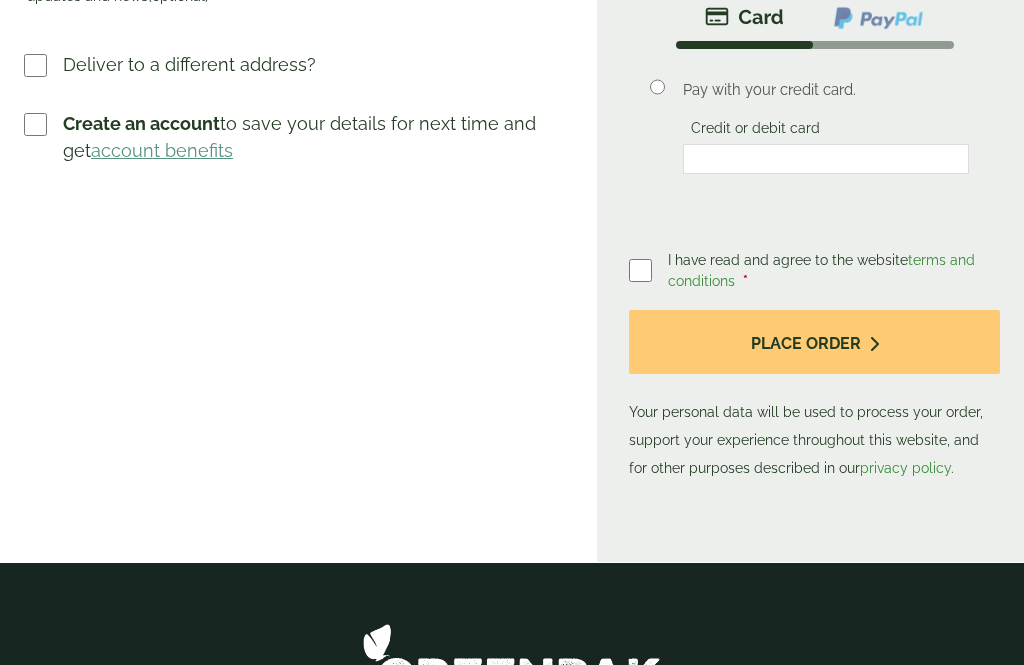 click on "Place order" at bounding box center (814, 342) 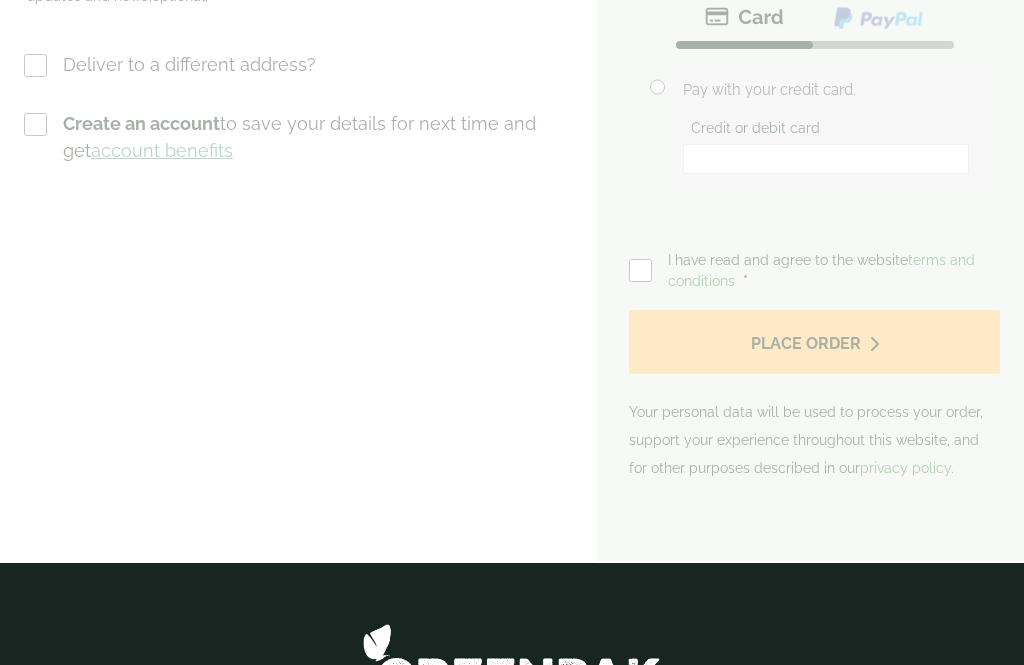 scroll, scrollTop: 0, scrollLeft: 0, axis: both 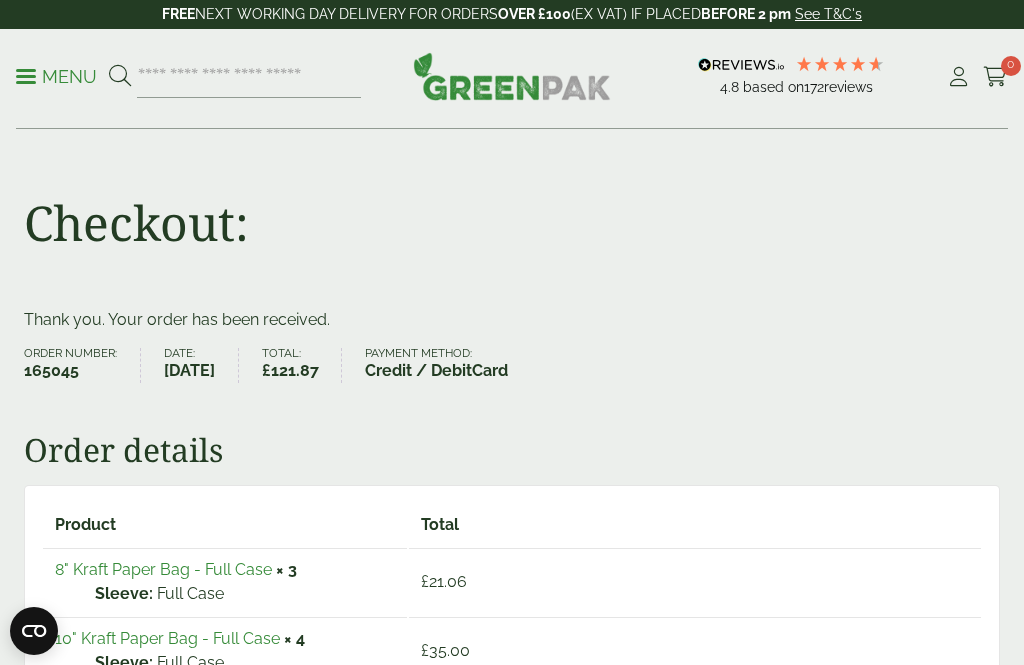 click at bounding box center [512, 76] 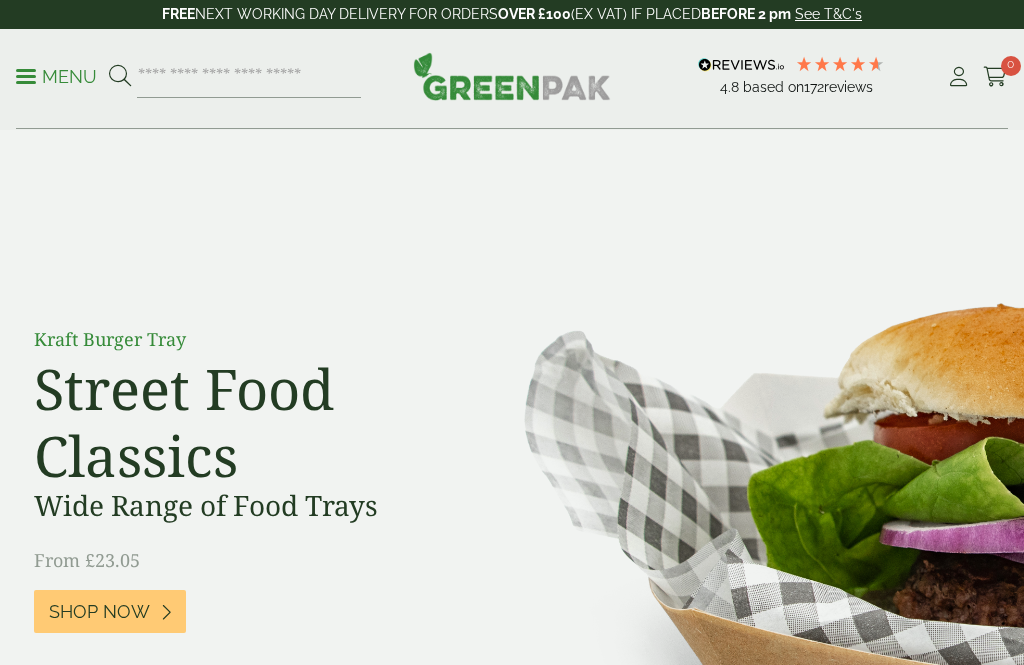 scroll, scrollTop: 0, scrollLeft: 0, axis: both 